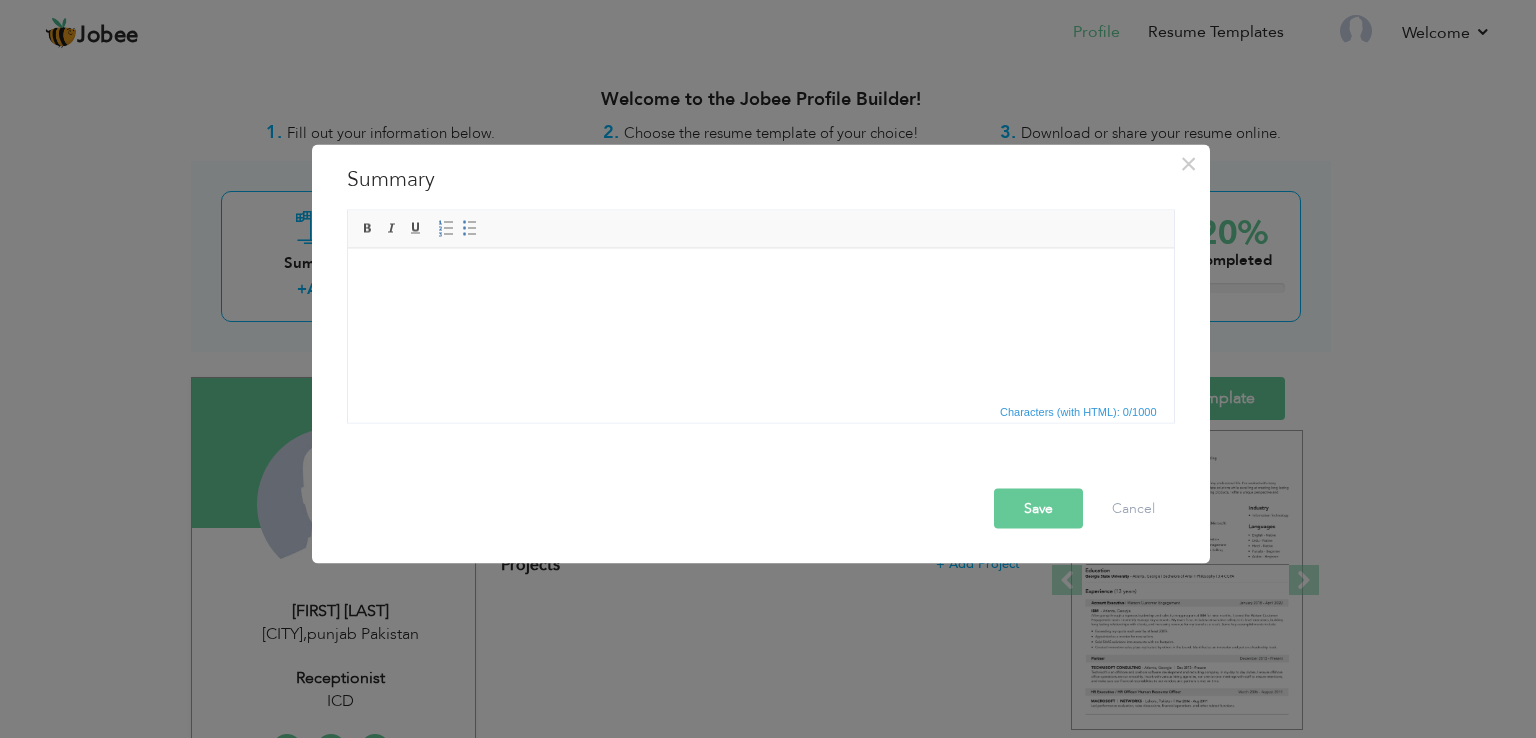 scroll, scrollTop: 0, scrollLeft: 0, axis: both 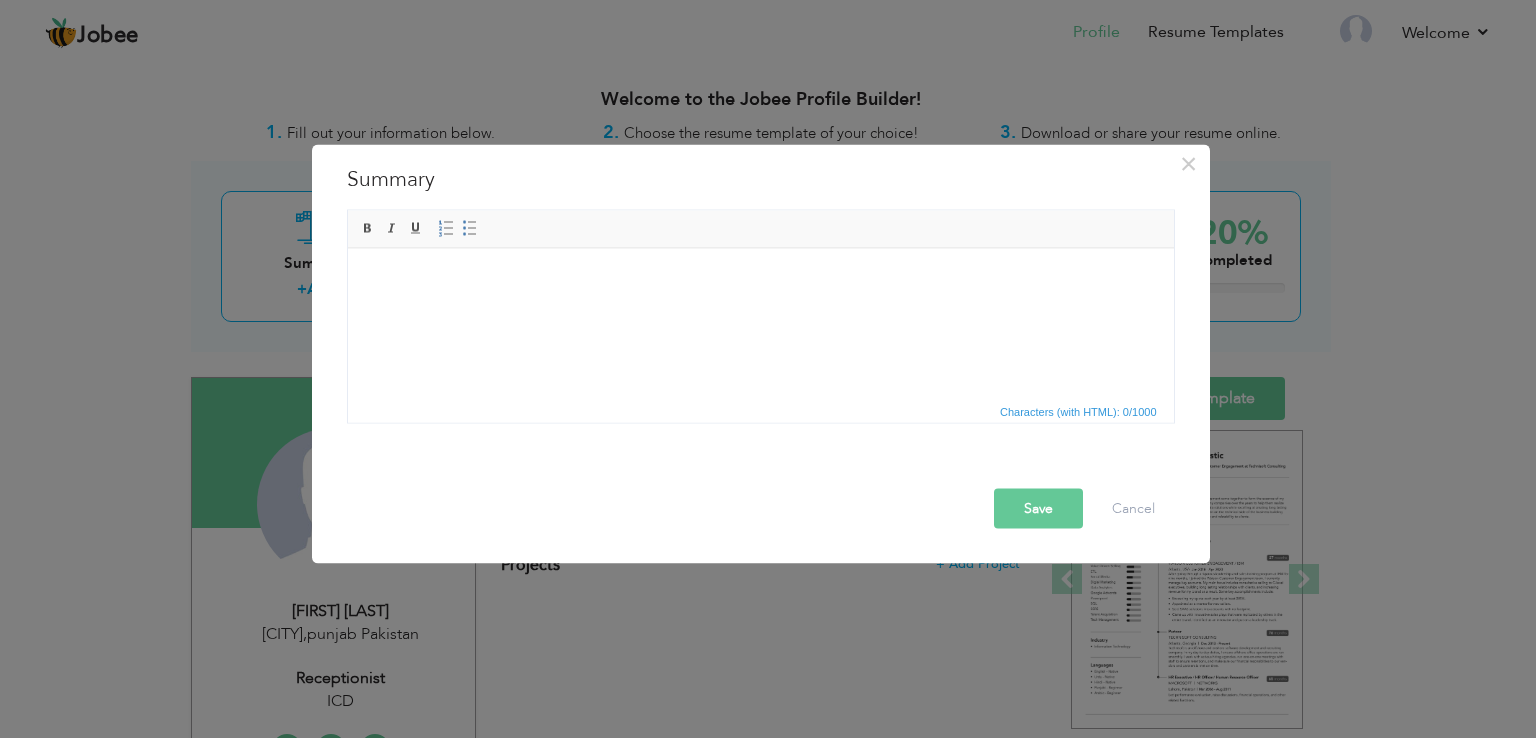 click on "Rich Text Editor, summaryEditor Editor toolbars Basic Styles   Bold   Italic   Underline Paragraph   Insert/Remove Numbered List   Insert/Remove Bulleted List Press ALT 0 for help Characters (with HTML): 0/1000" at bounding box center (761, 322) 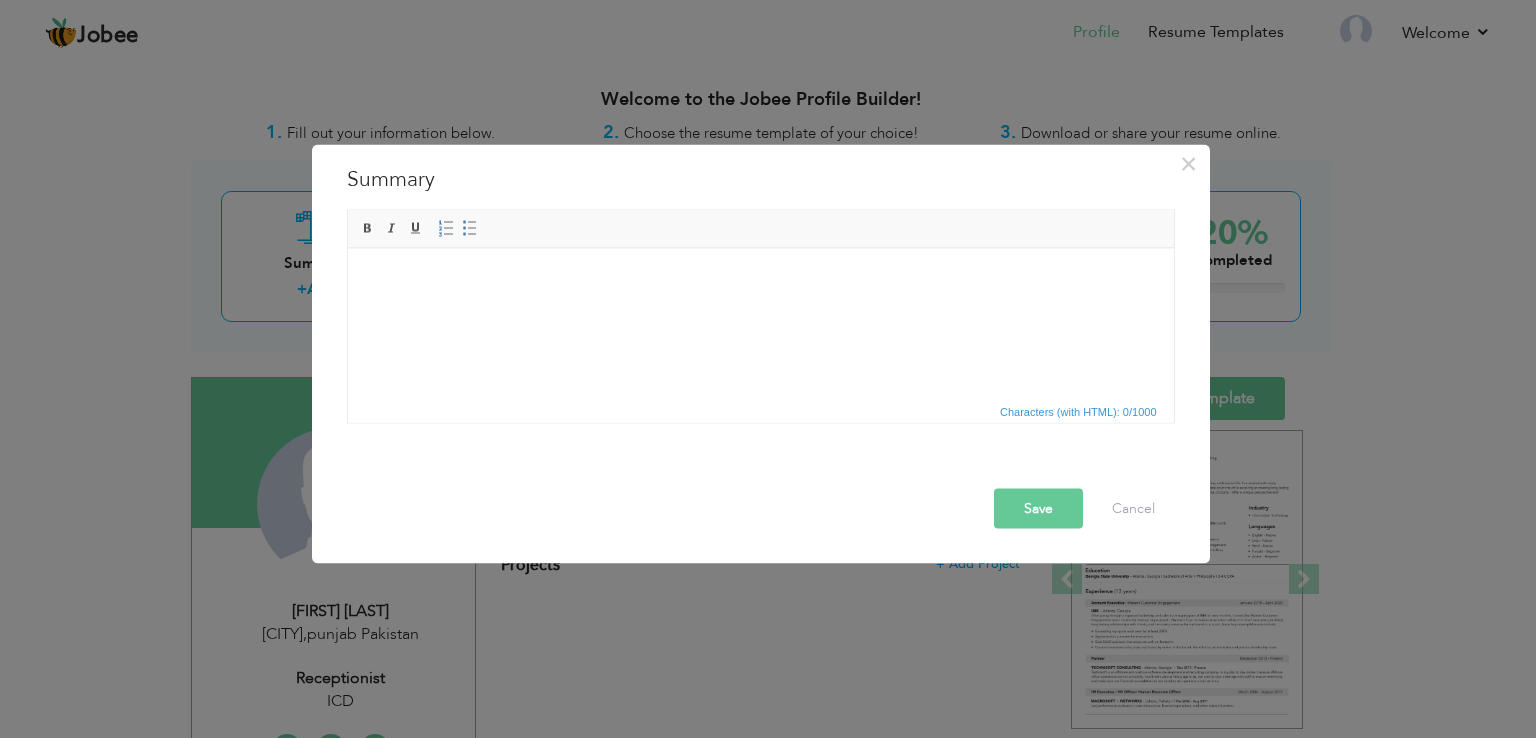 click at bounding box center (760, 278) 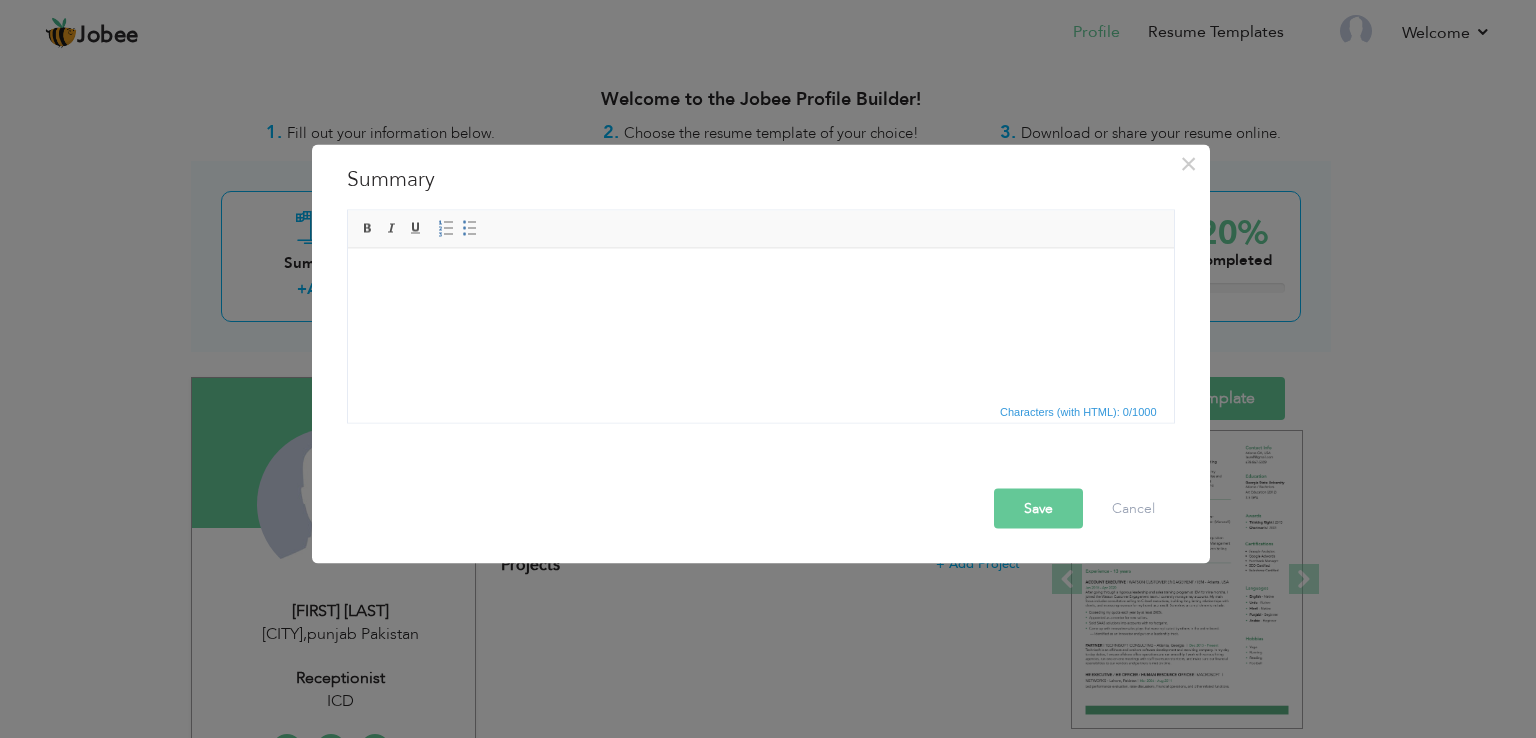 click at bounding box center (760, 278) 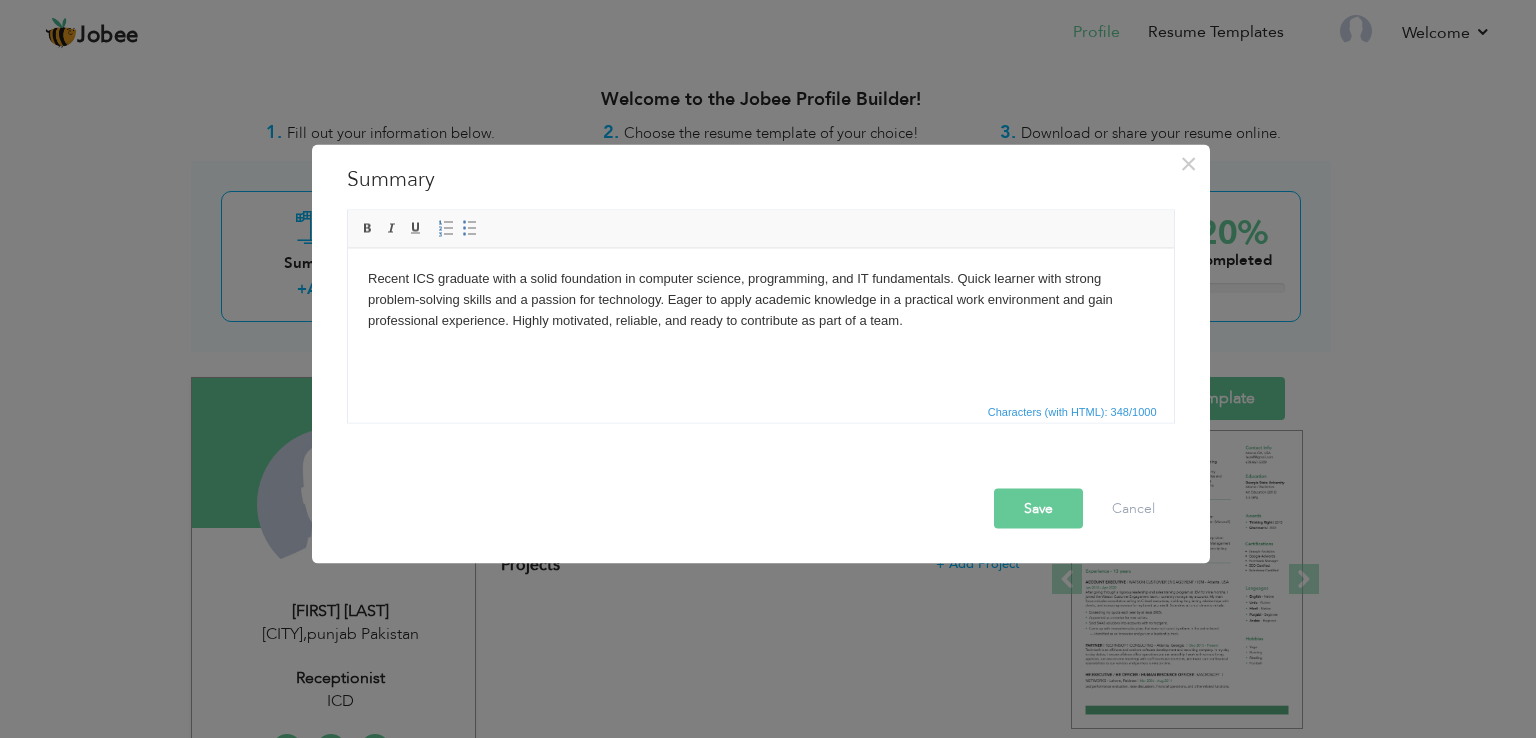 click on "Save" at bounding box center [1038, 509] 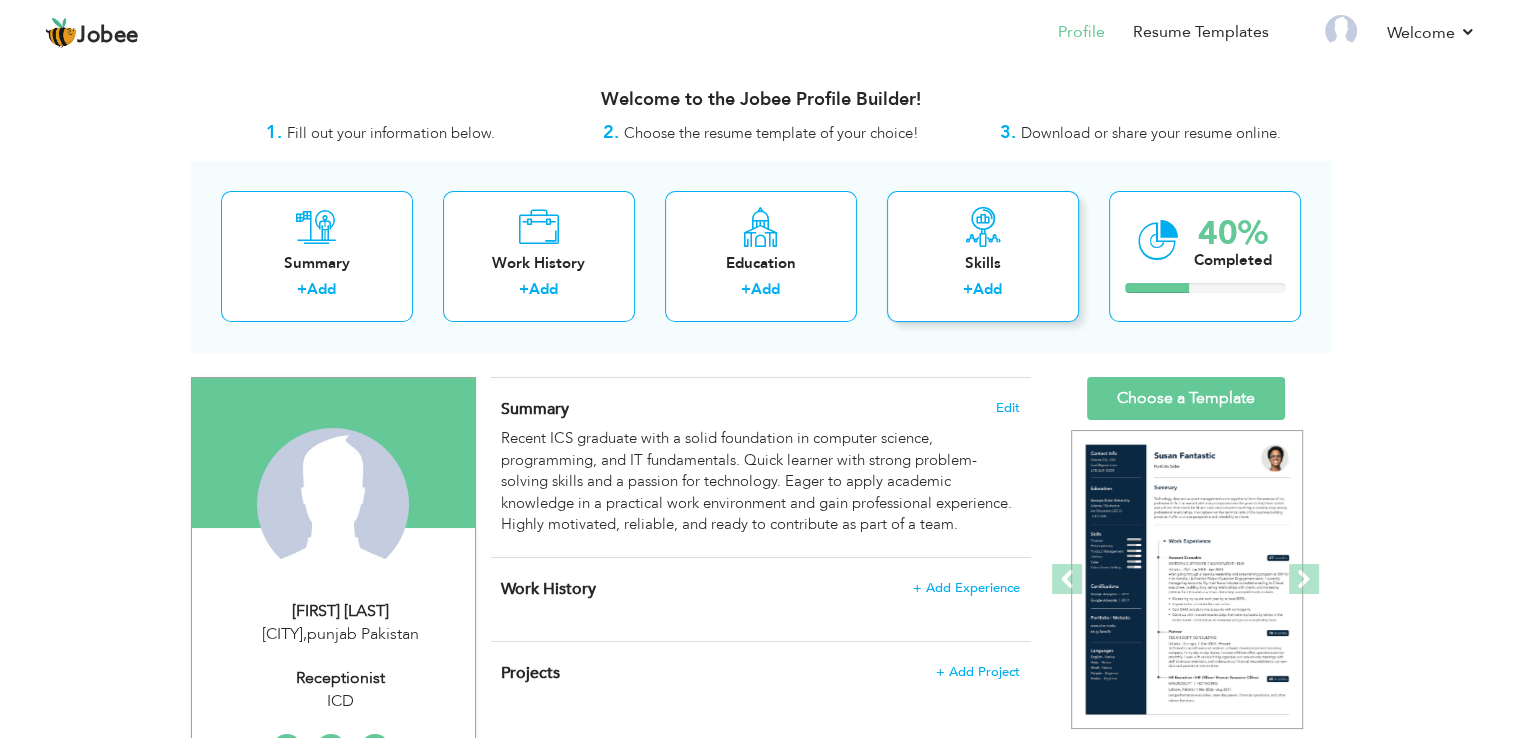 click at bounding box center [983, 227] 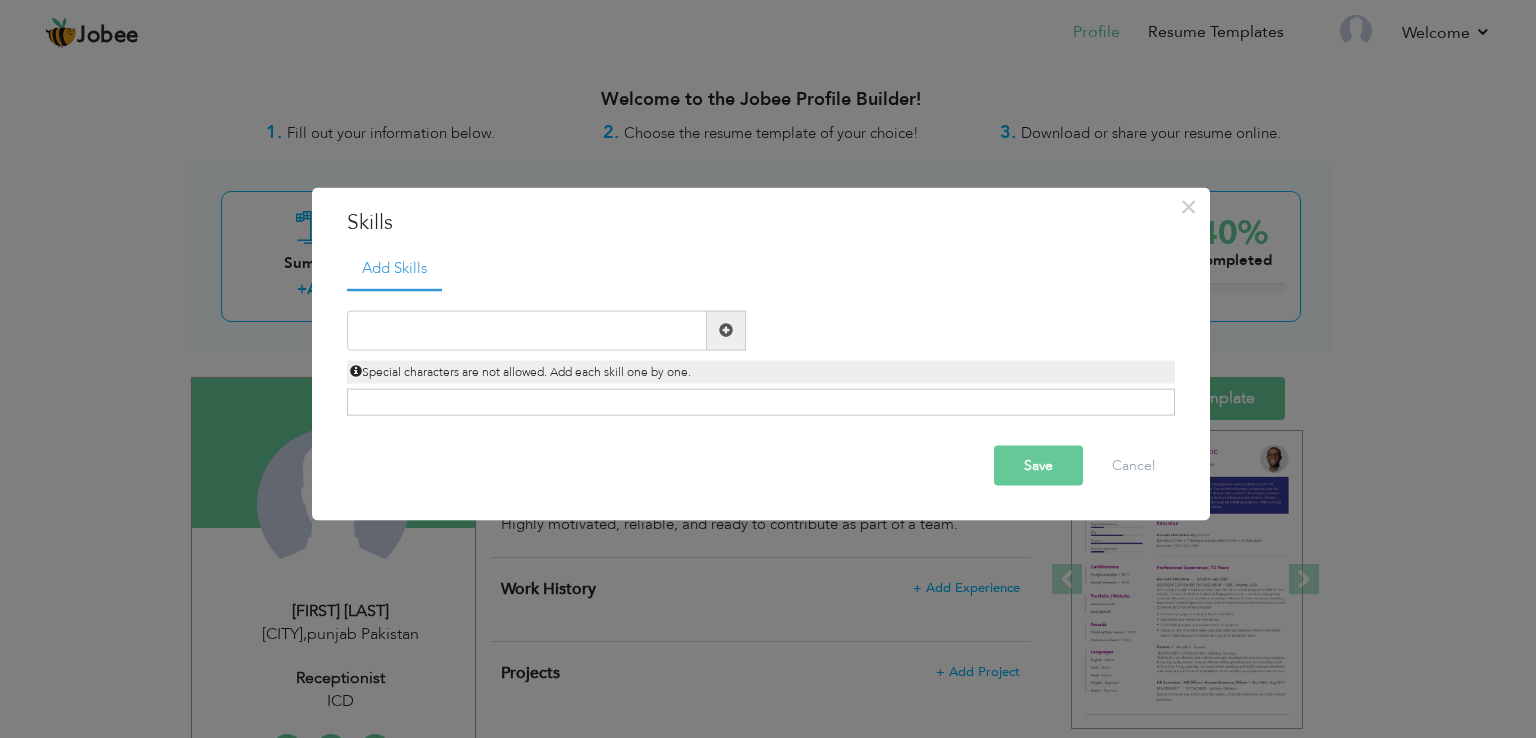 click on "Click on  , to mark skill as primary." at bounding box center (761, 402) 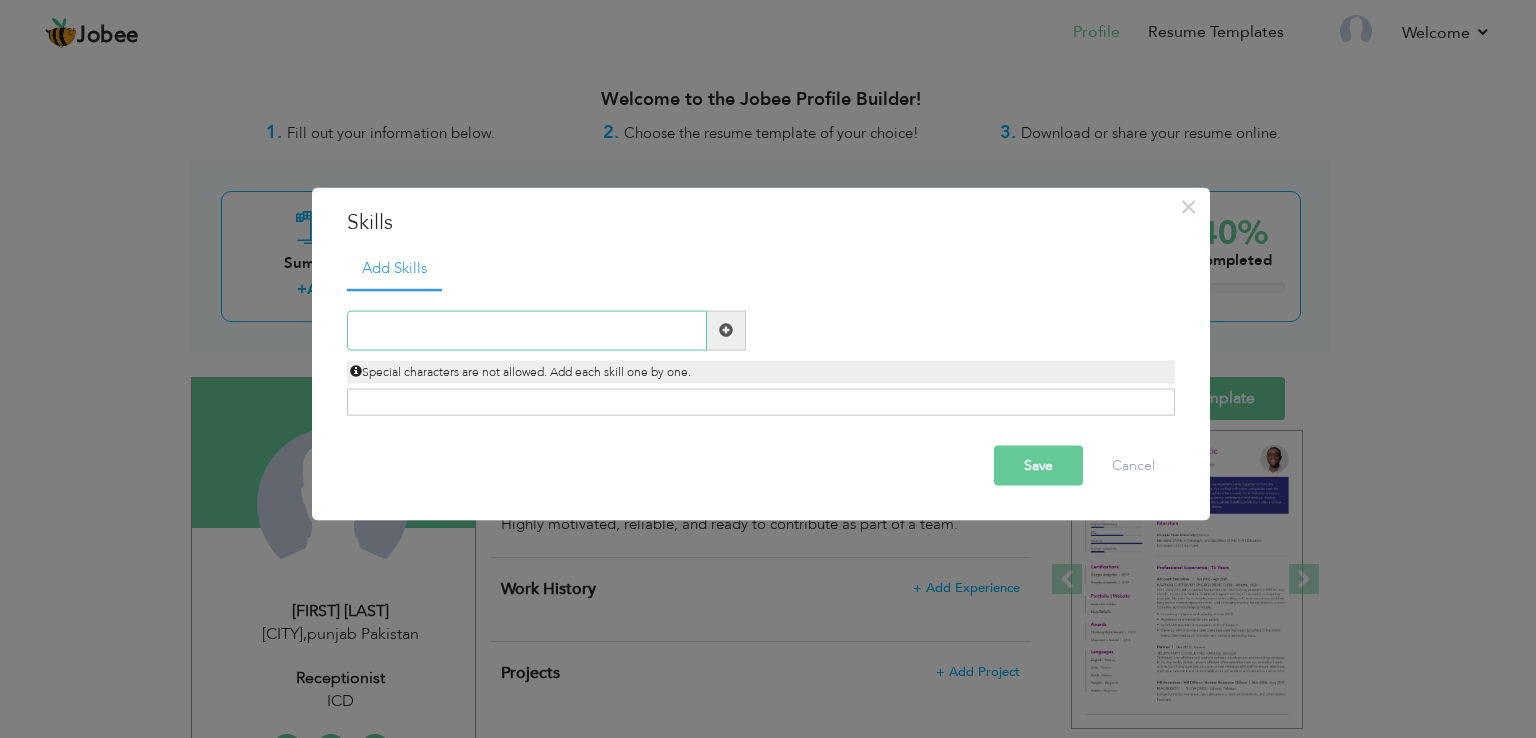 click at bounding box center (527, 330) 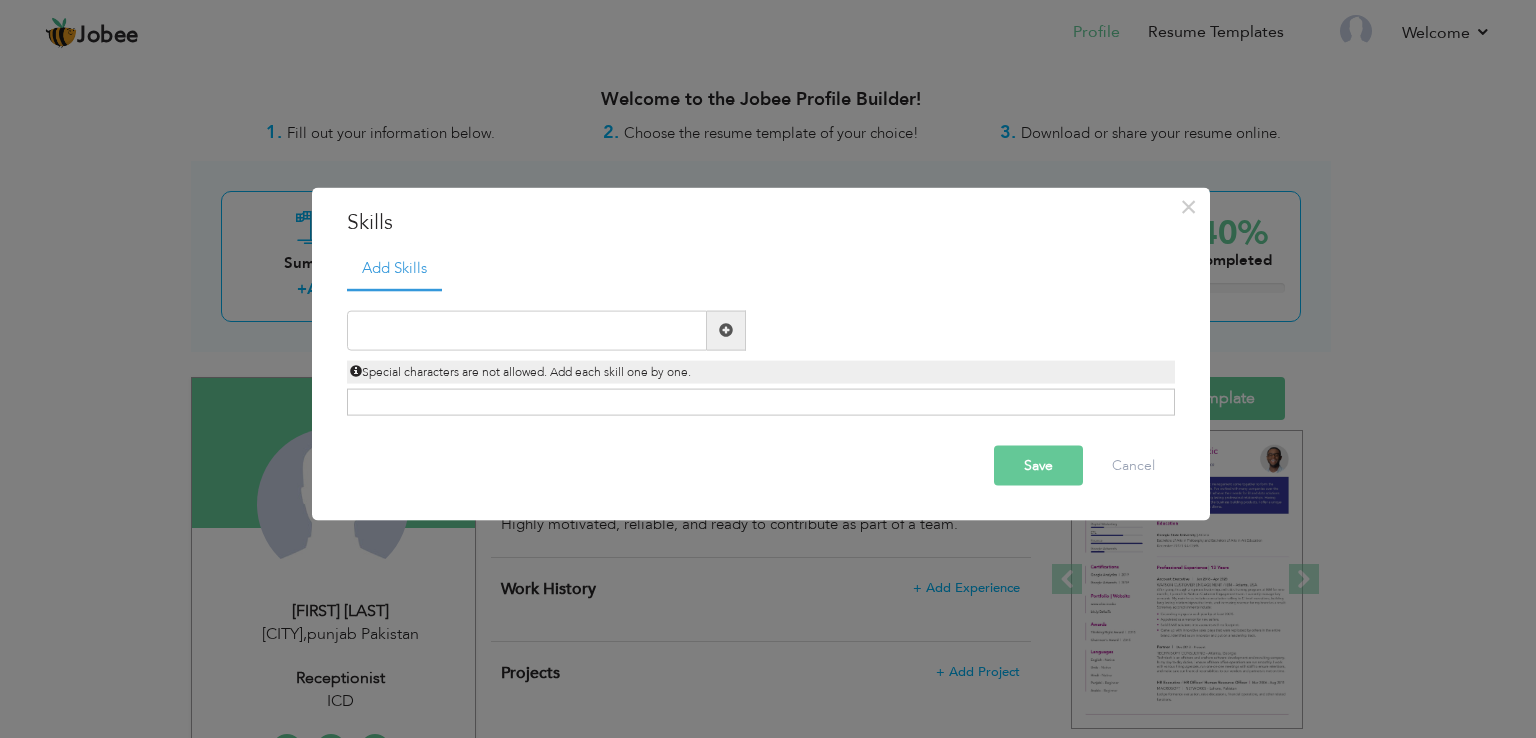 click on "Click on  , to mark skill as primary." at bounding box center [761, 402] 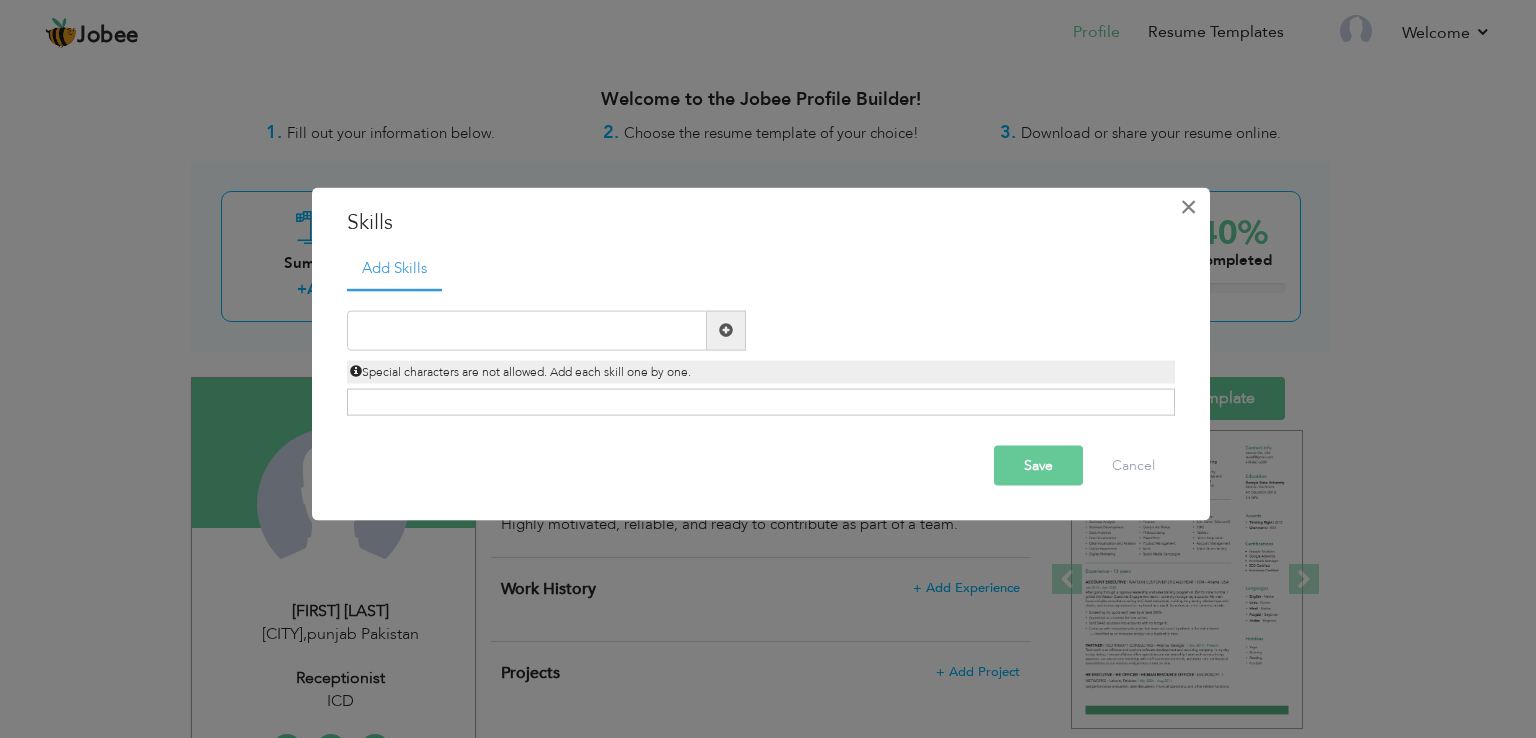 click on "×" at bounding box center (1188, 207) 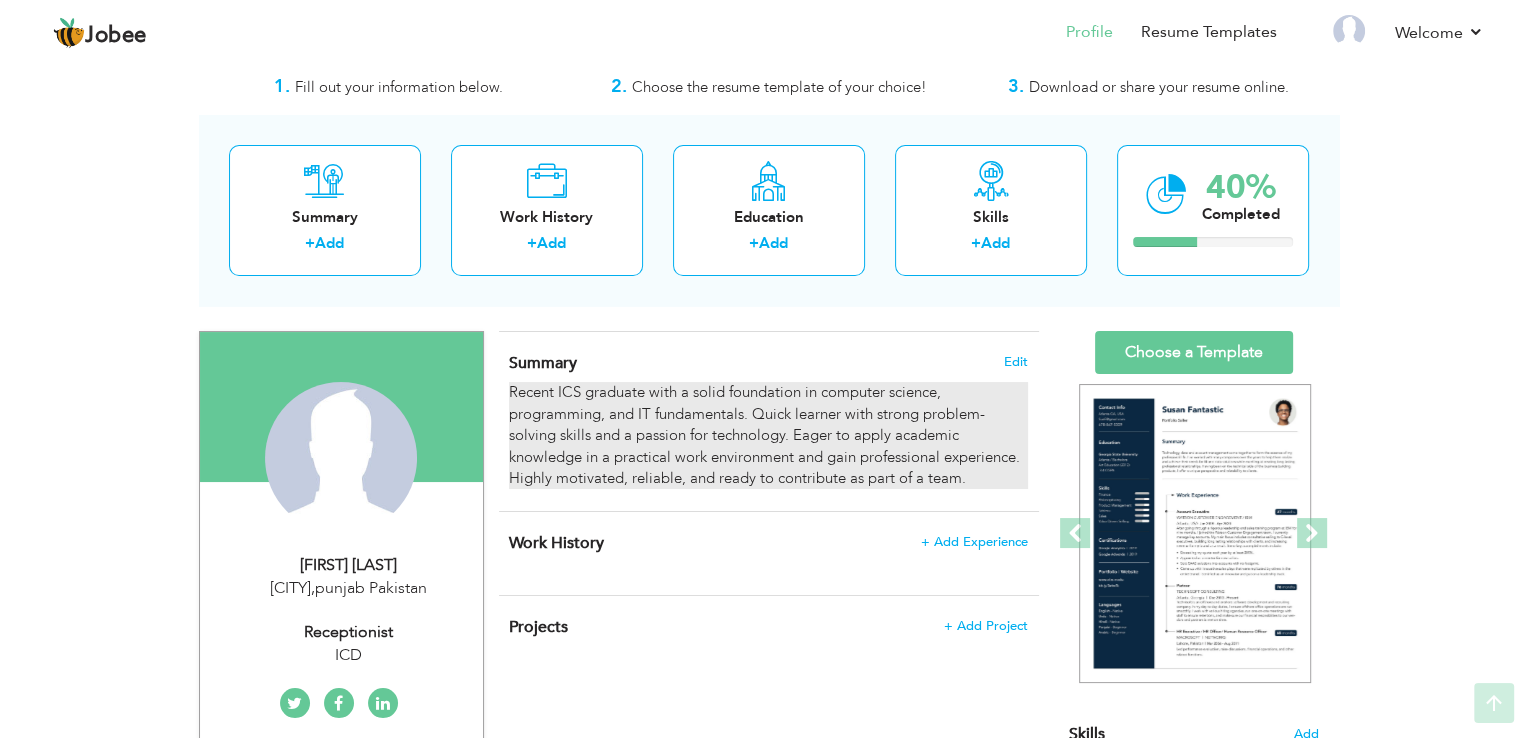 scroll, scrollTop: 0, scrollLeft: 0, axis: both 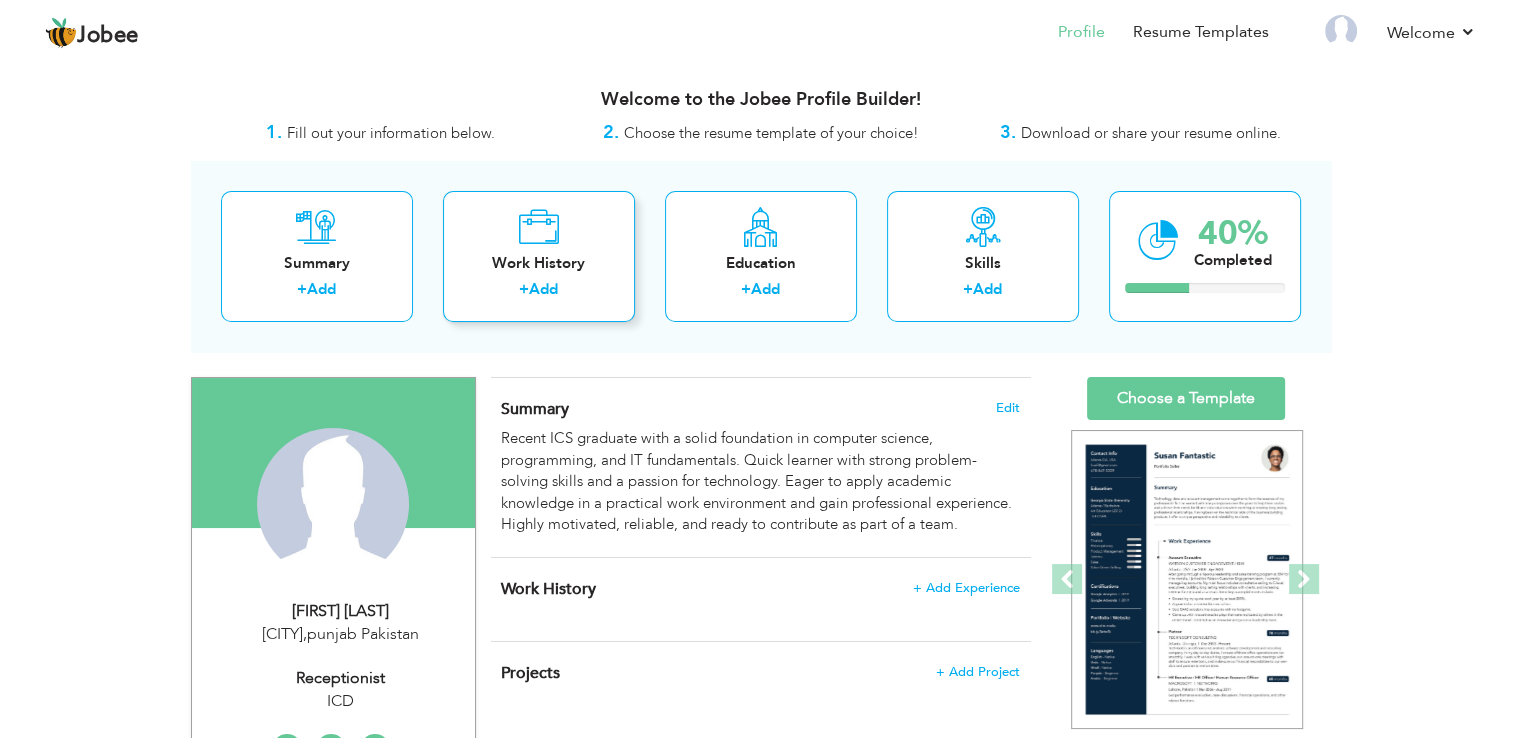 click on "Work History
+  Add" at bounding box center (539, 256) 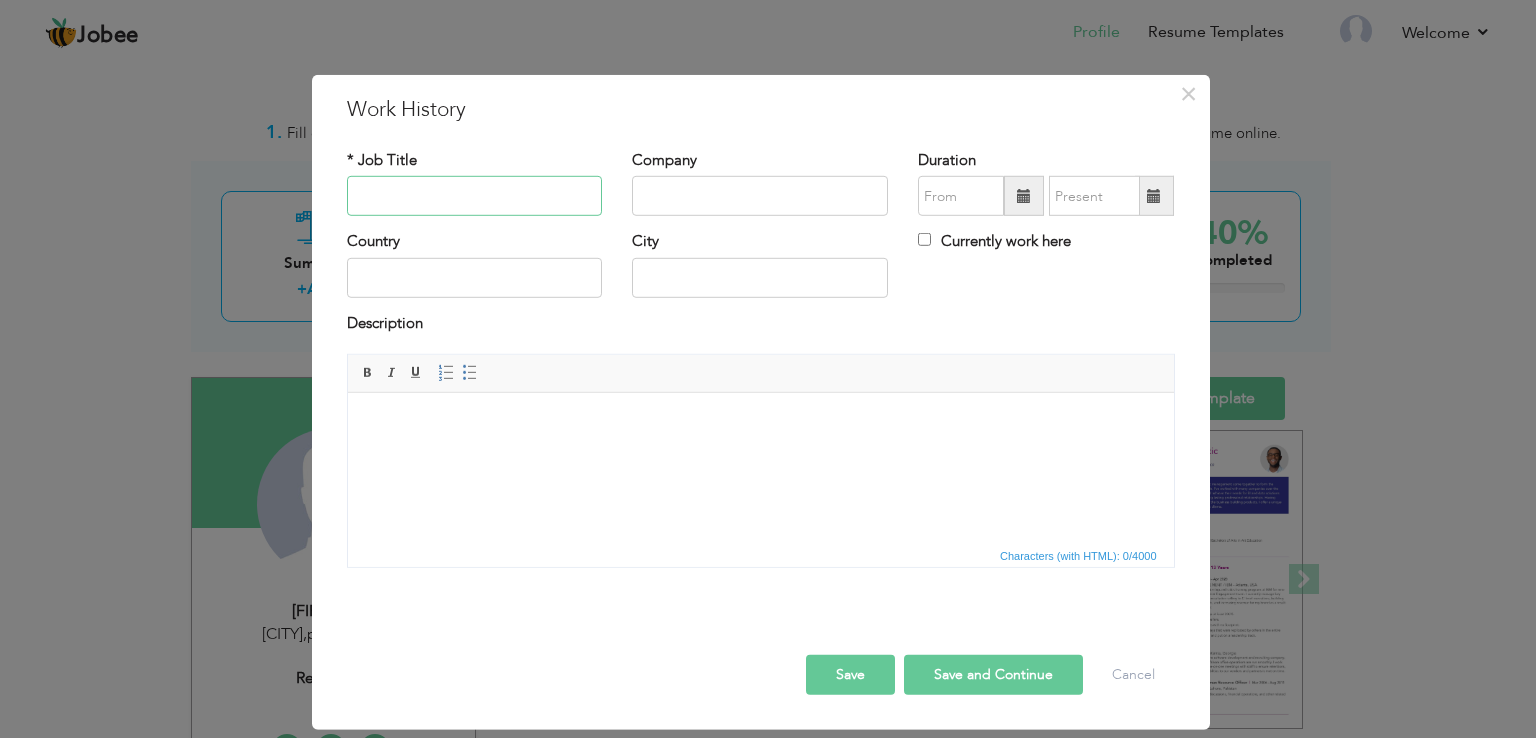 click at bounding box center [475, 196] 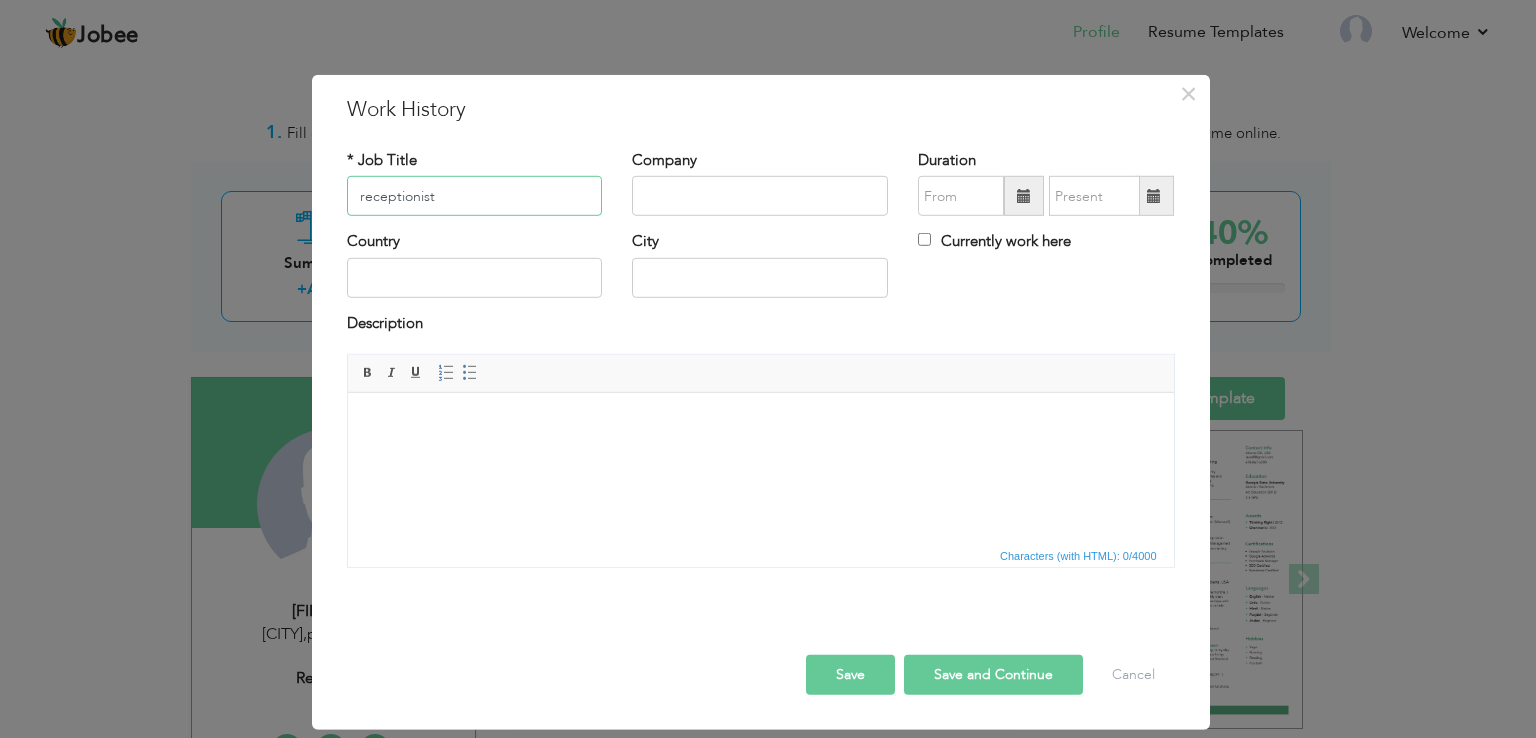 type on "receptionist" 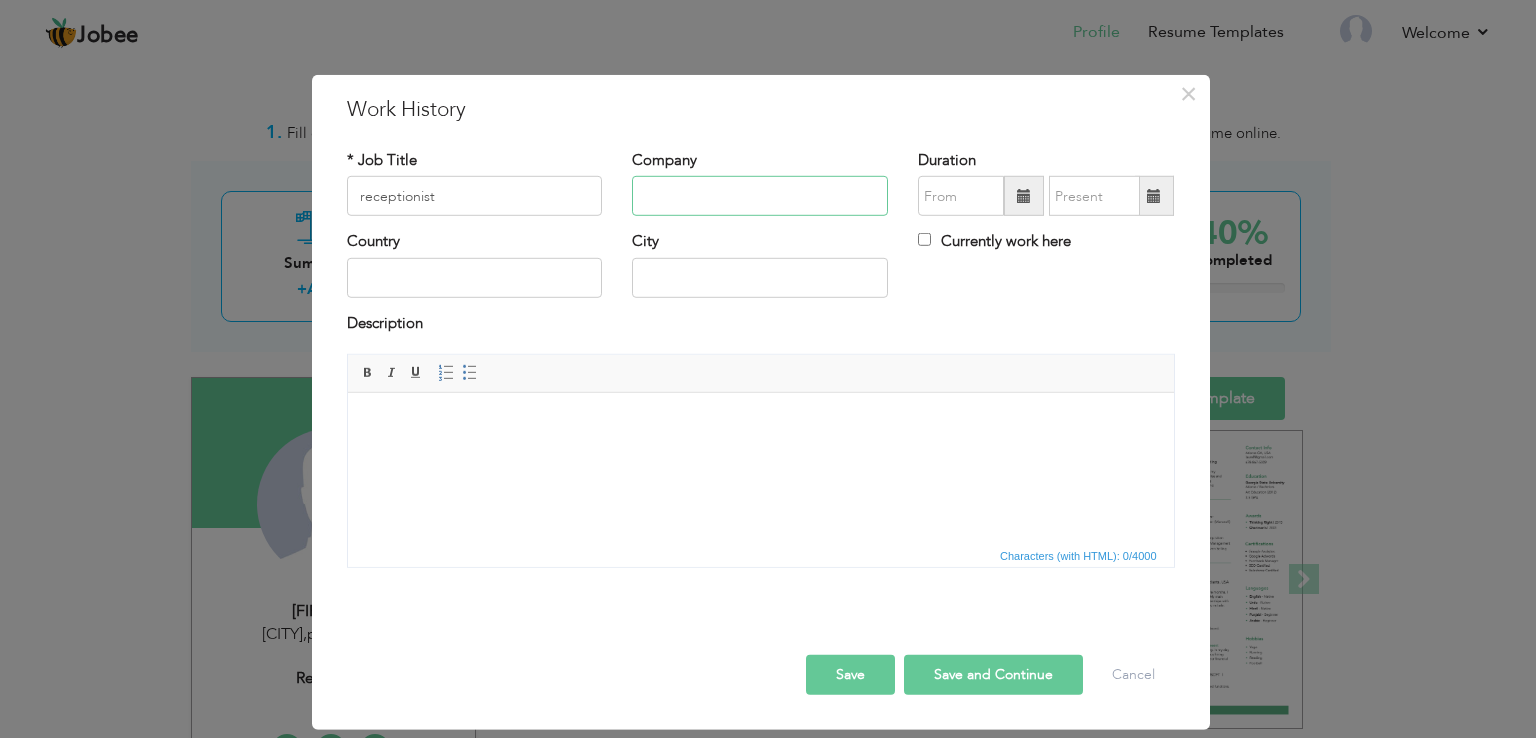 click at bounding box center (760, 196) 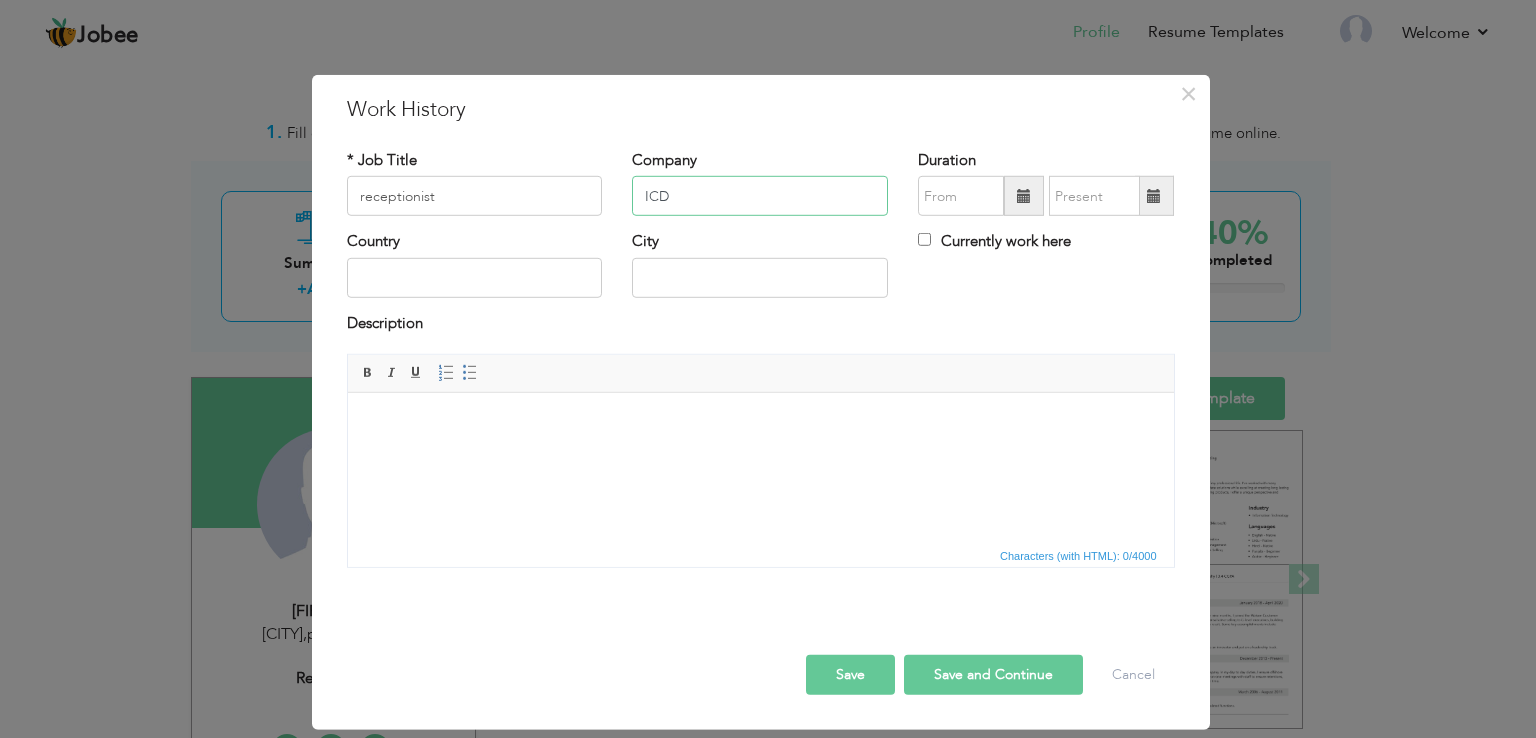 type on "ICD" 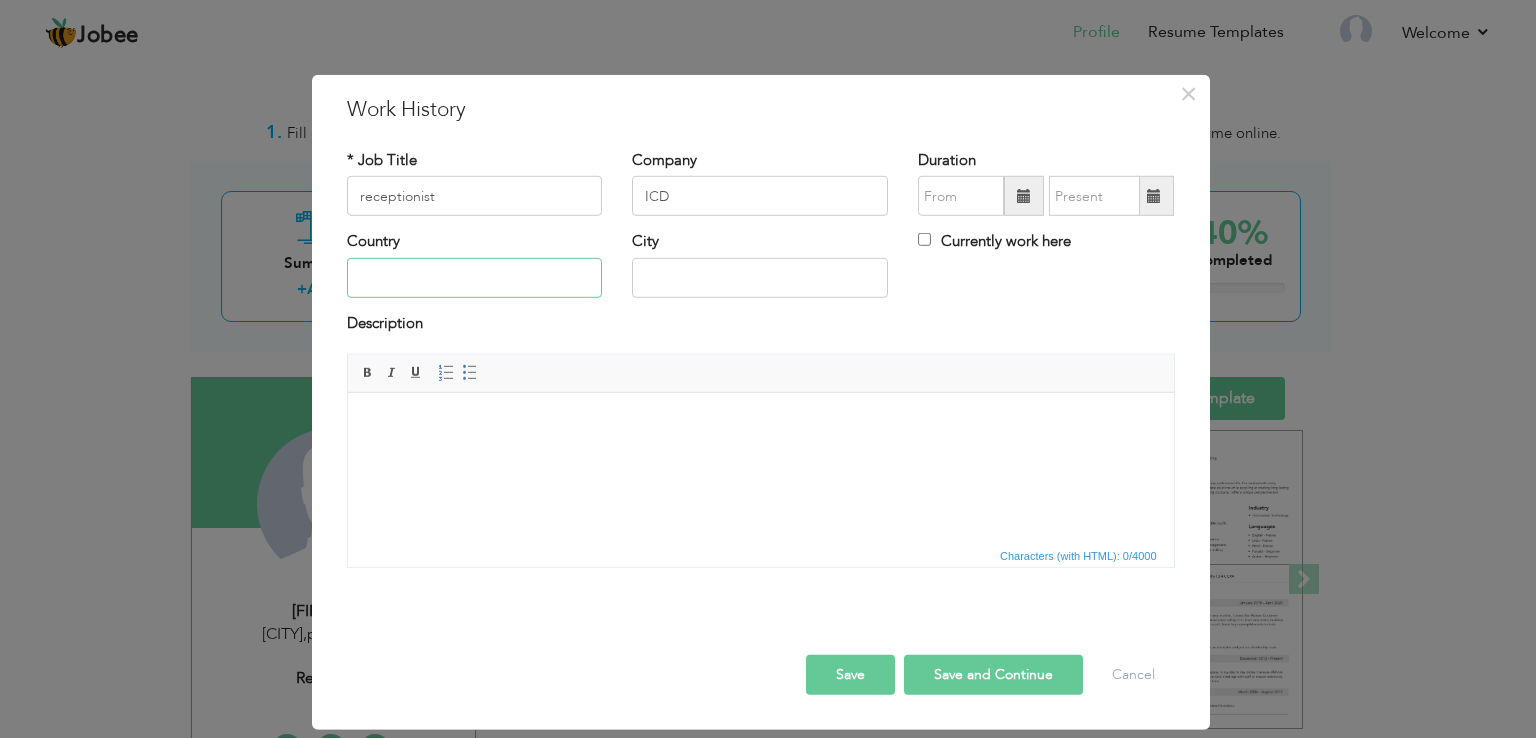 click at bounding box center [475, 278] 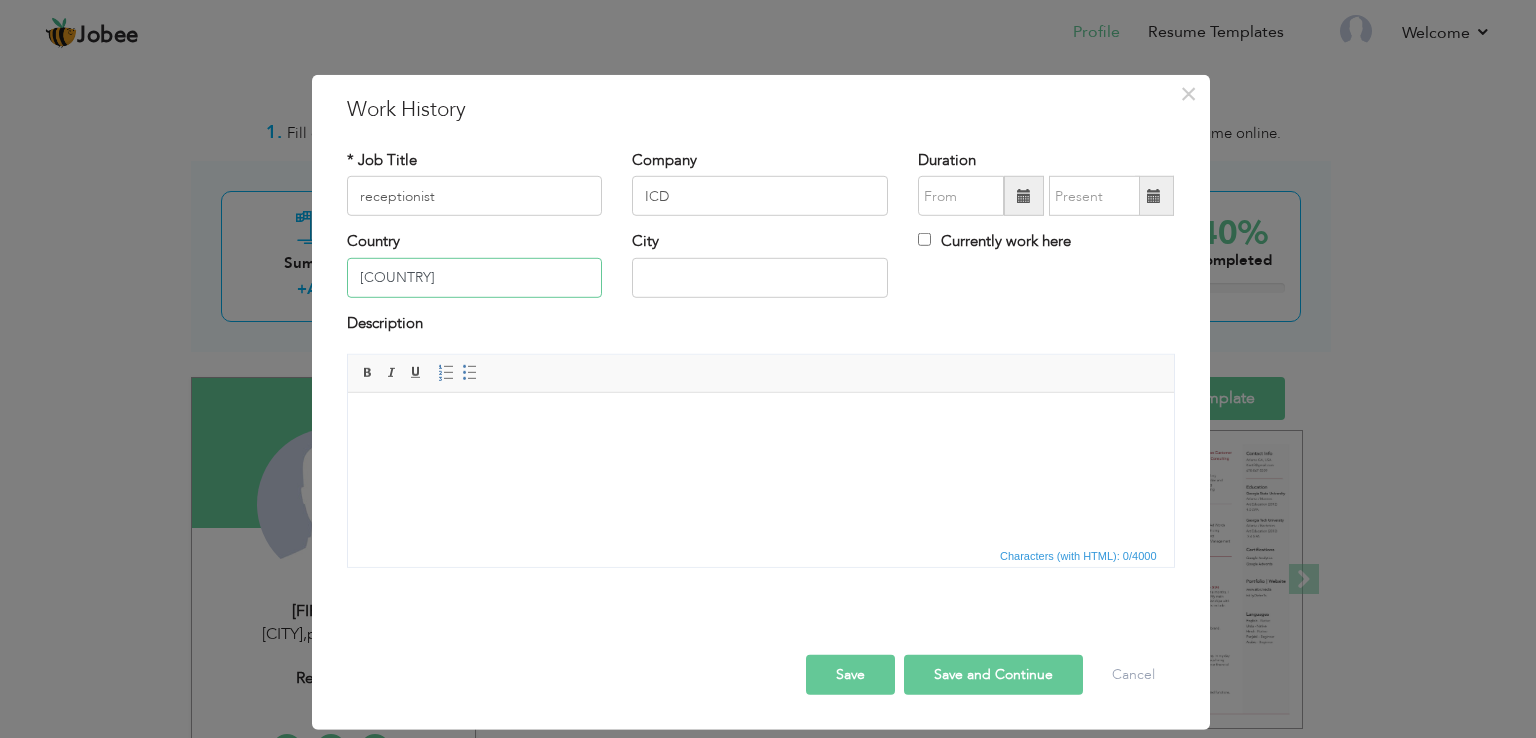 type on "[COUNTRY]" 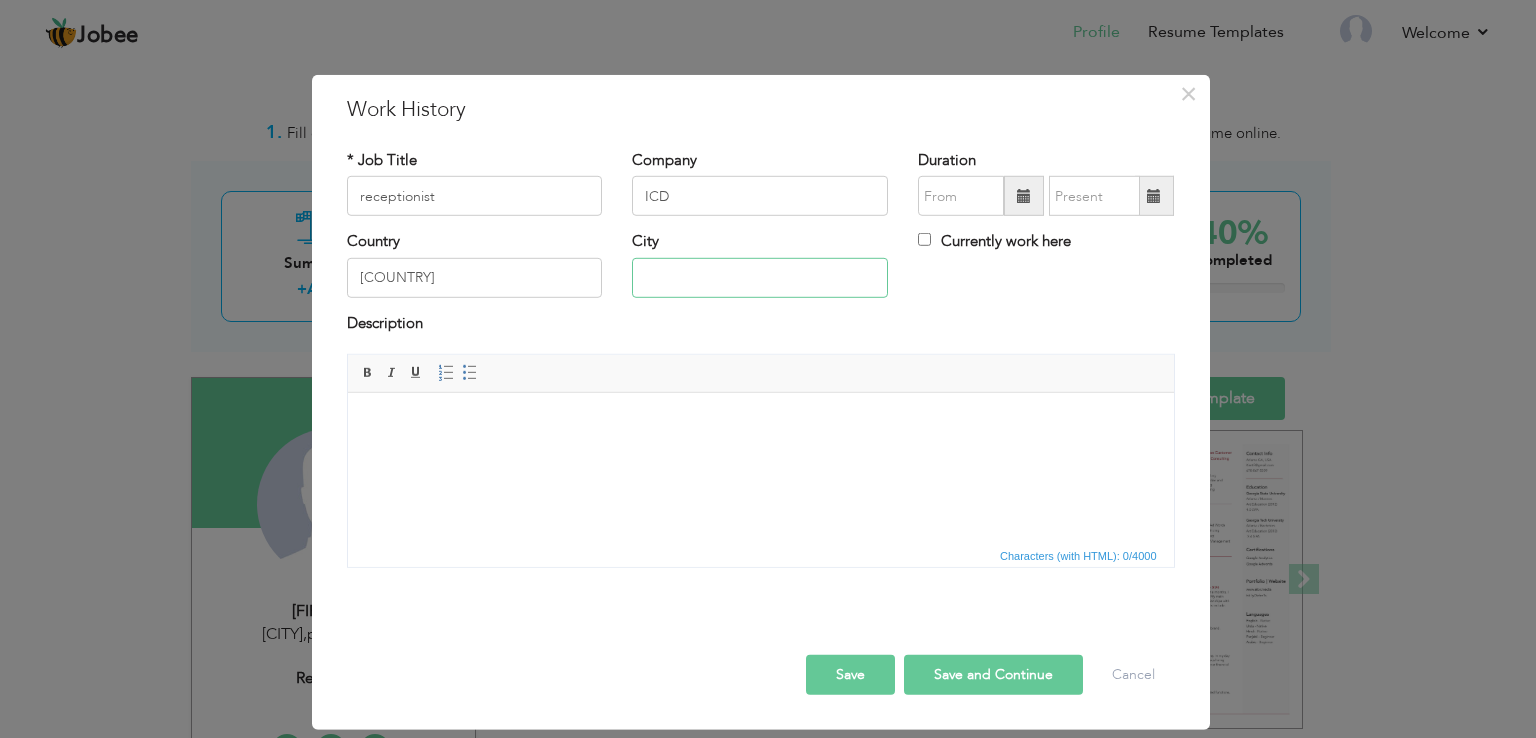 click at bounding box center (760, 278) 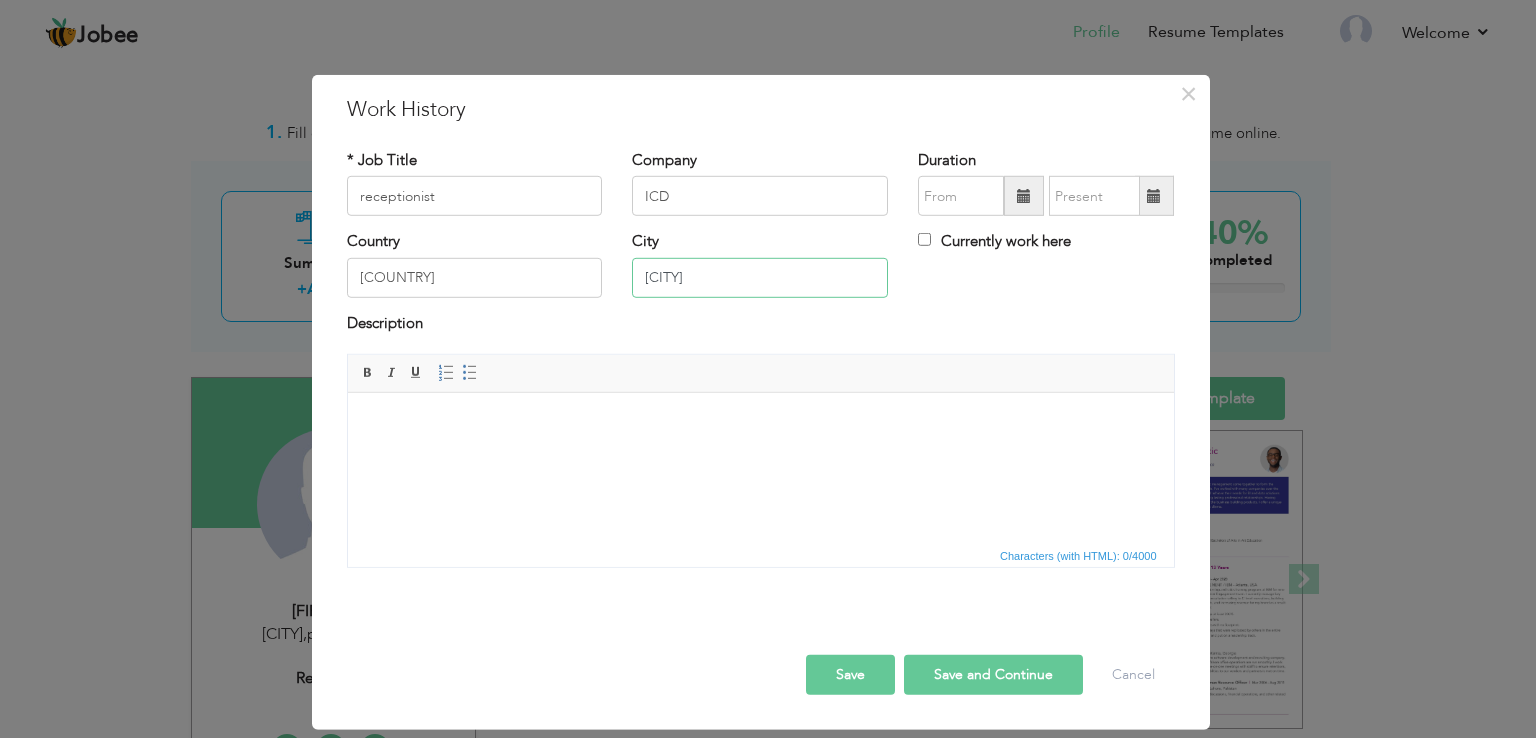 type on "[CITY]" 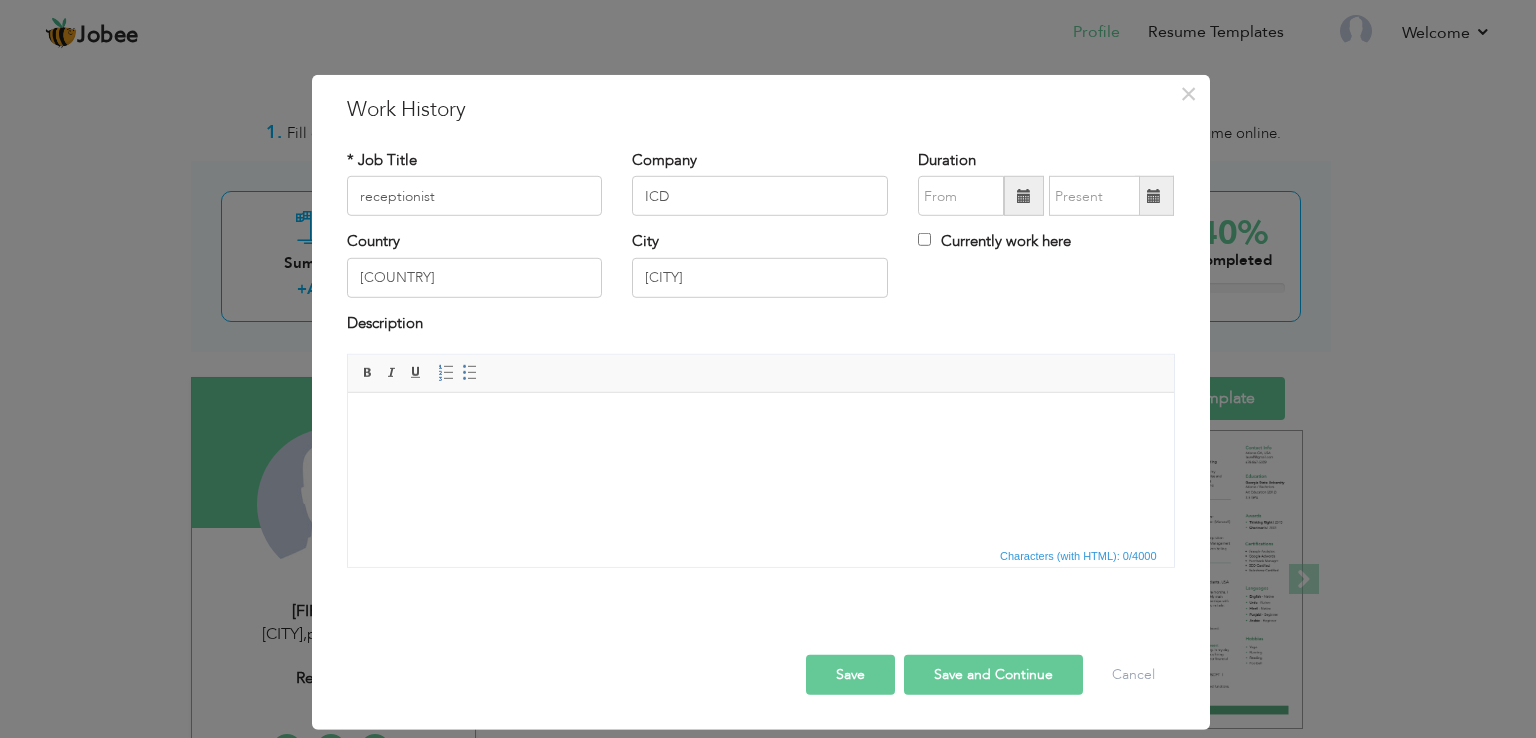 click at bounding box center [1154, 196] 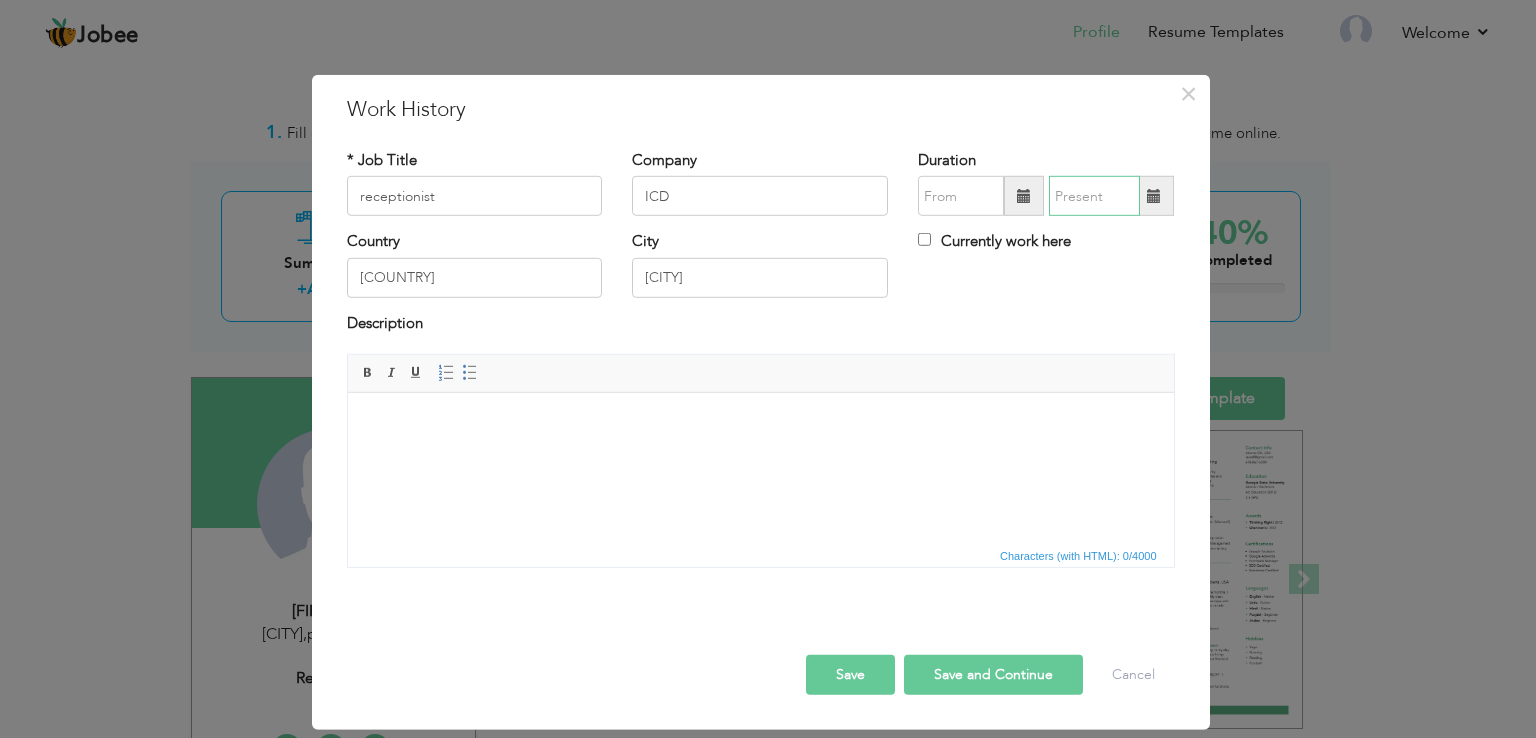 type on "08/2025" 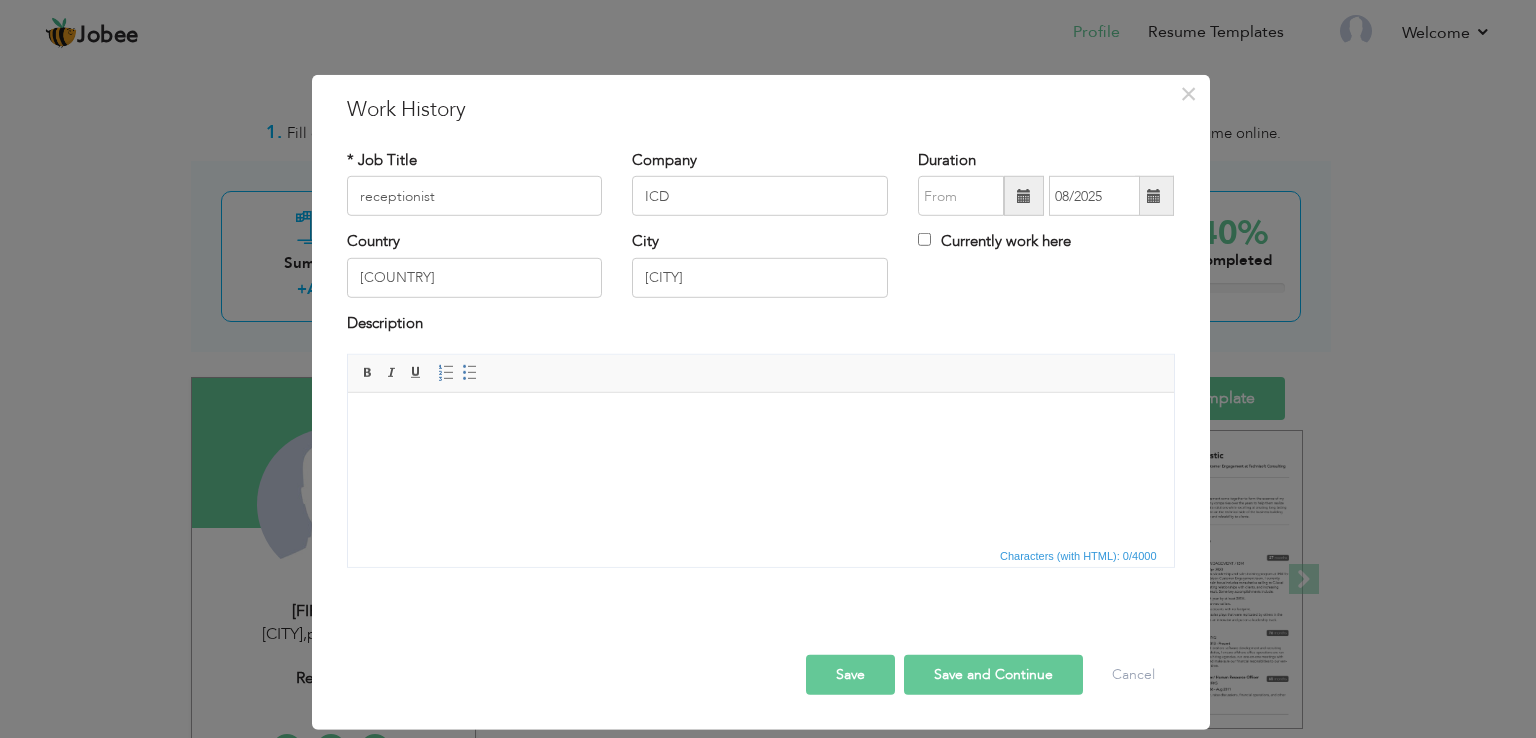 click at bounding box center (1024, 196) 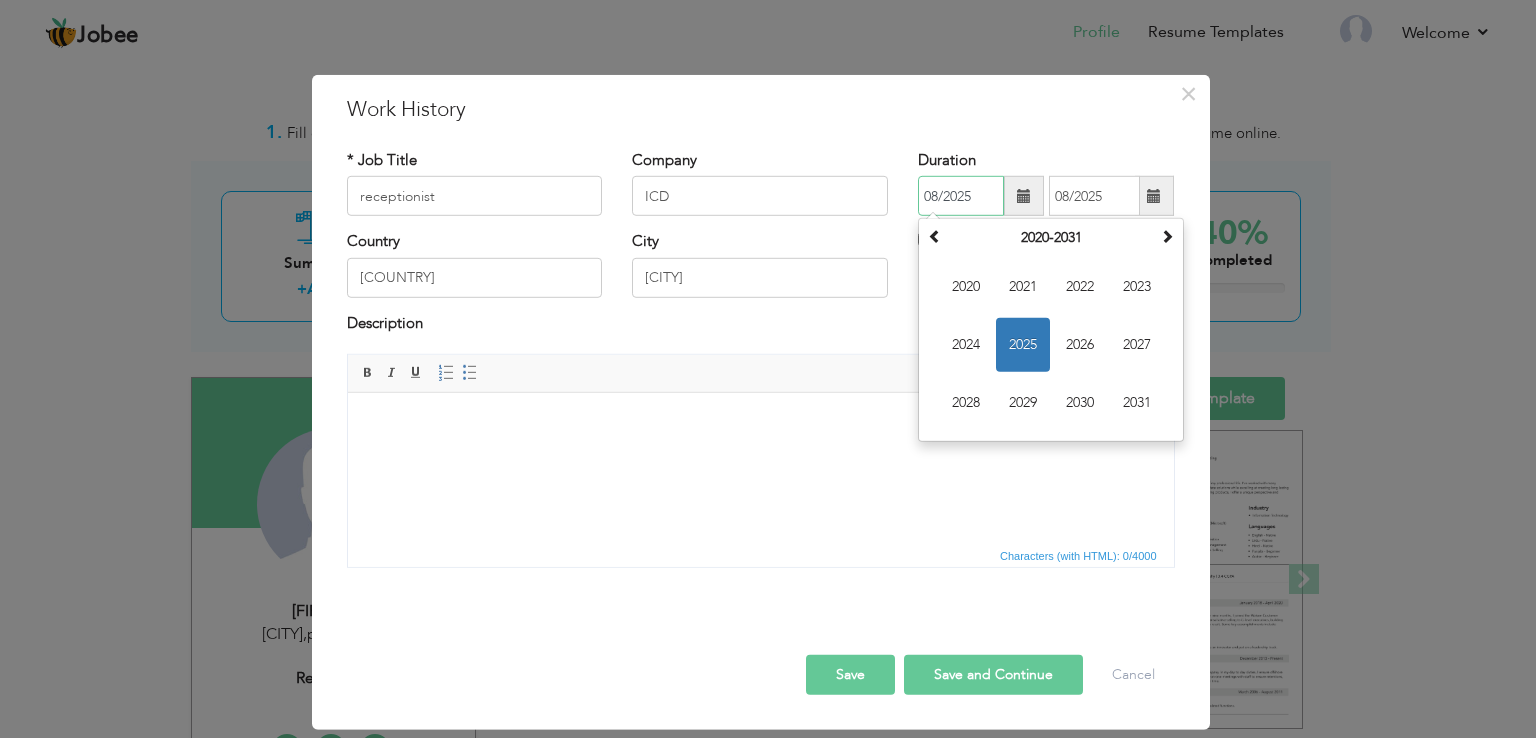 click on "08/2025" at bounding box center [961, 196] 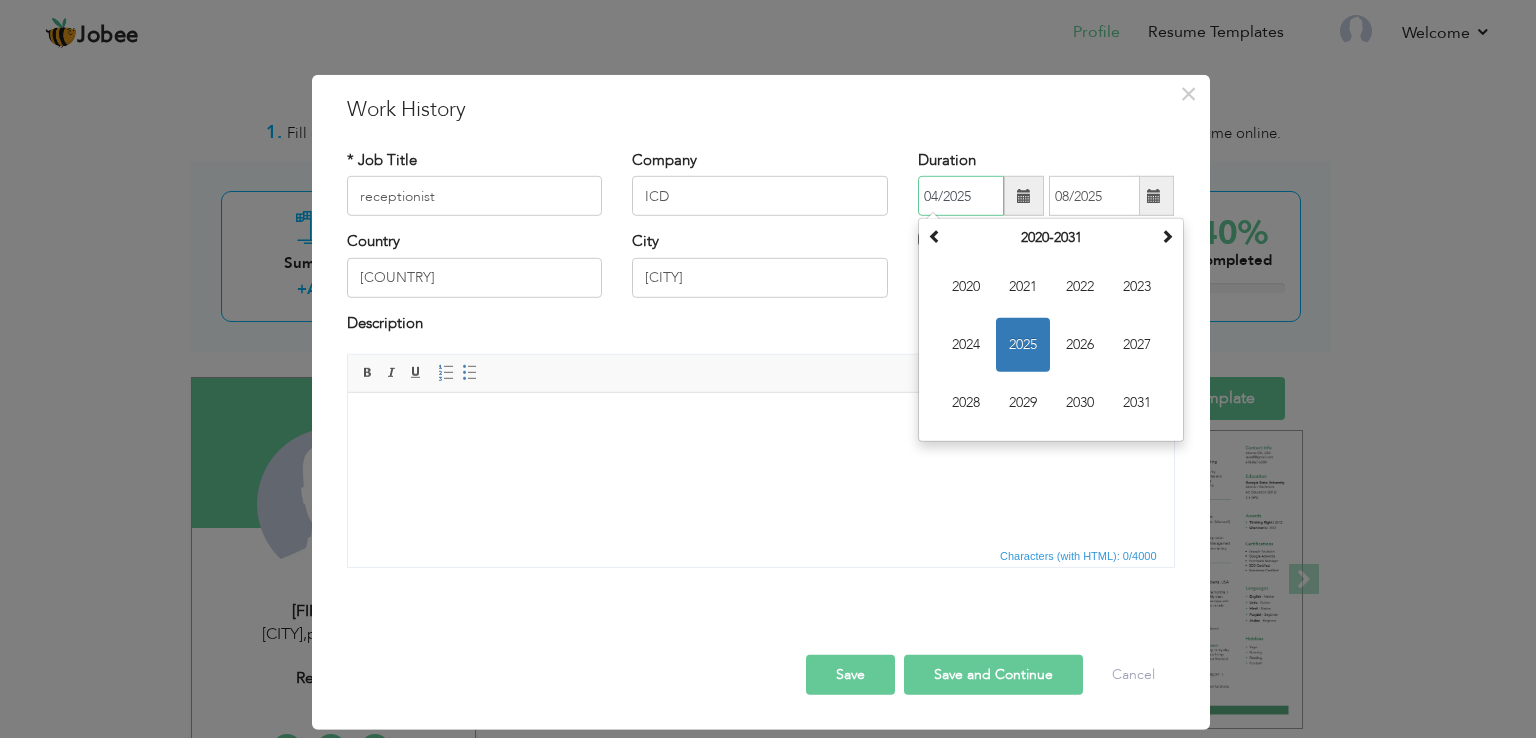 type on "04/2025" 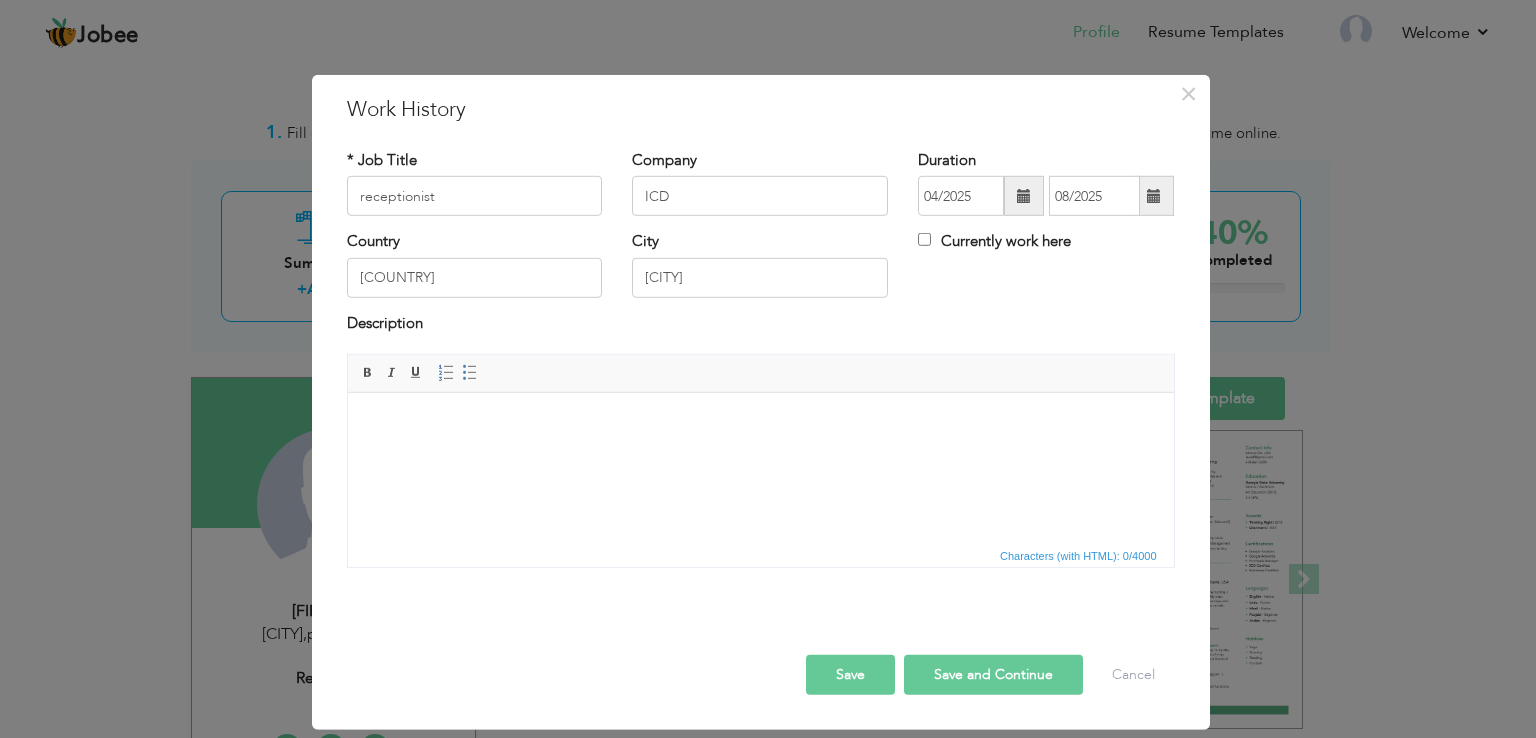 click at bounding box center (760, 423) 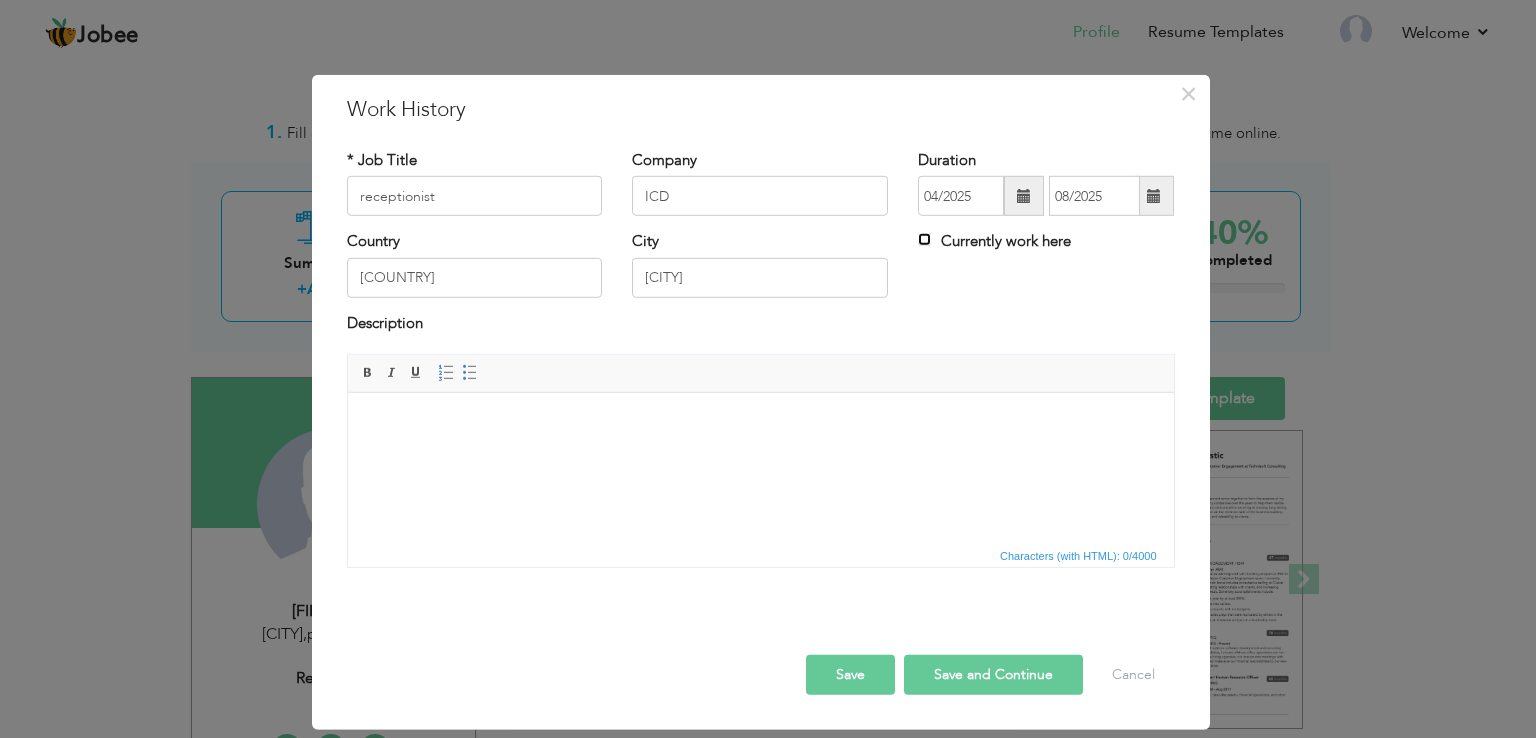 click on "Currently work here" at bounding box center (924, 239) 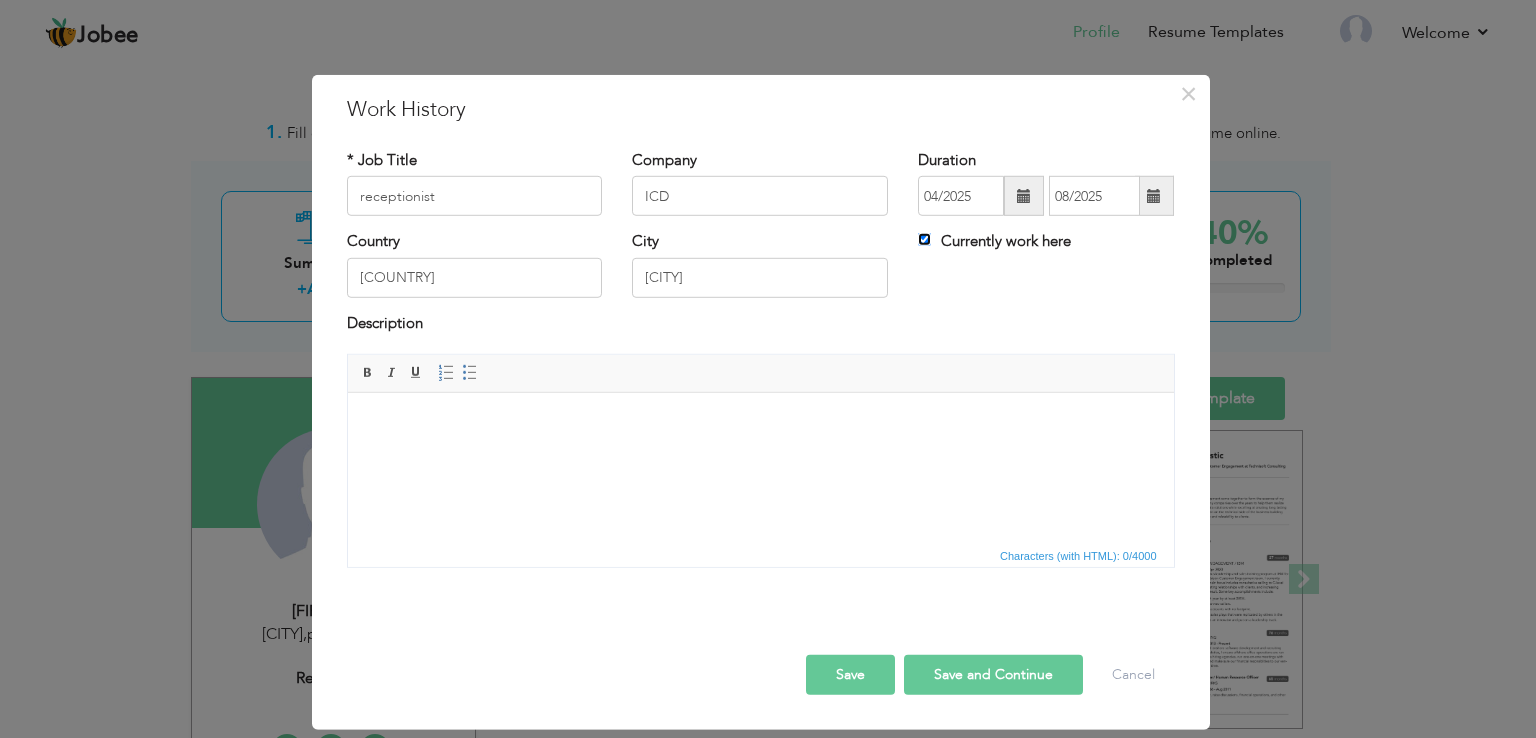 type 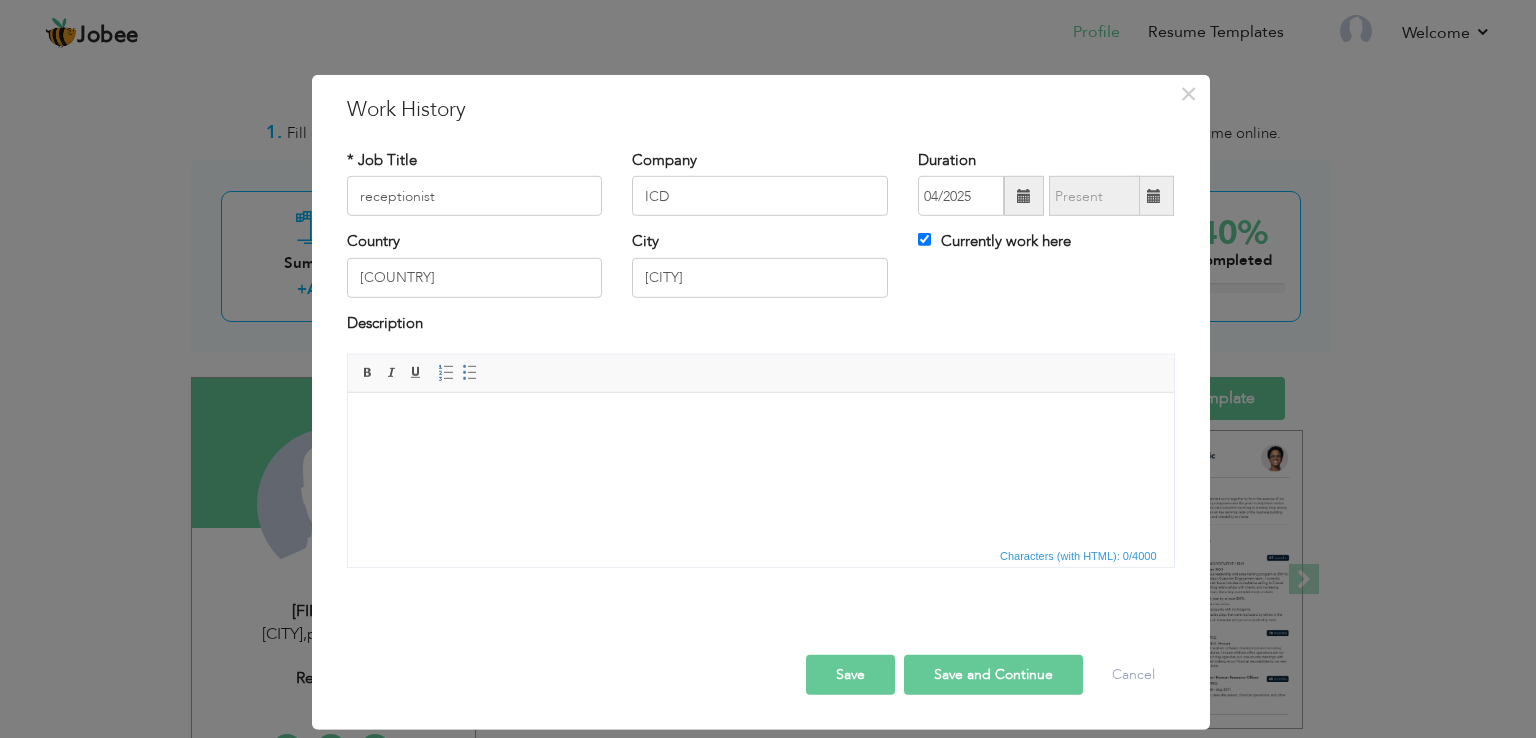click at bounding box center (760, 423) 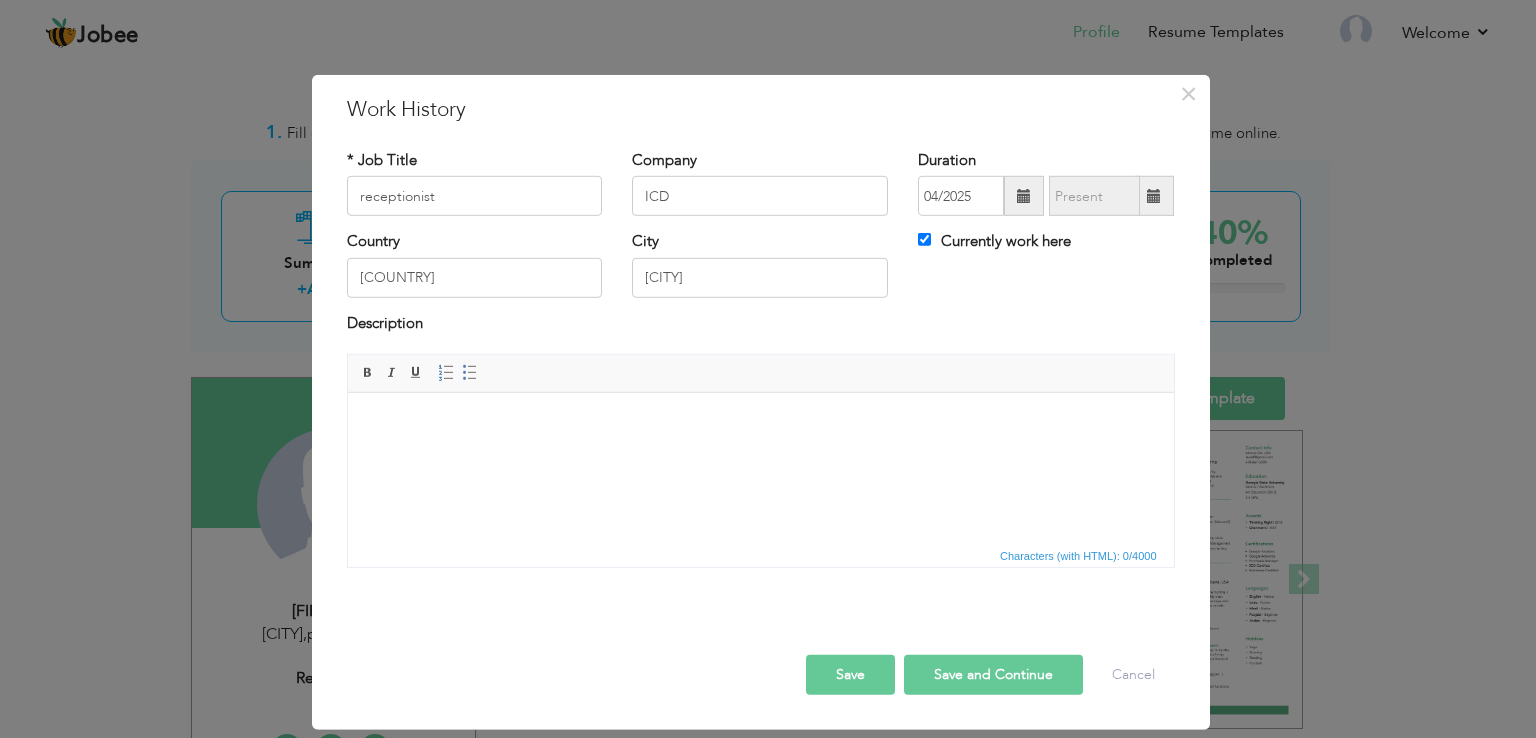 click at bounding box center [760, 423] 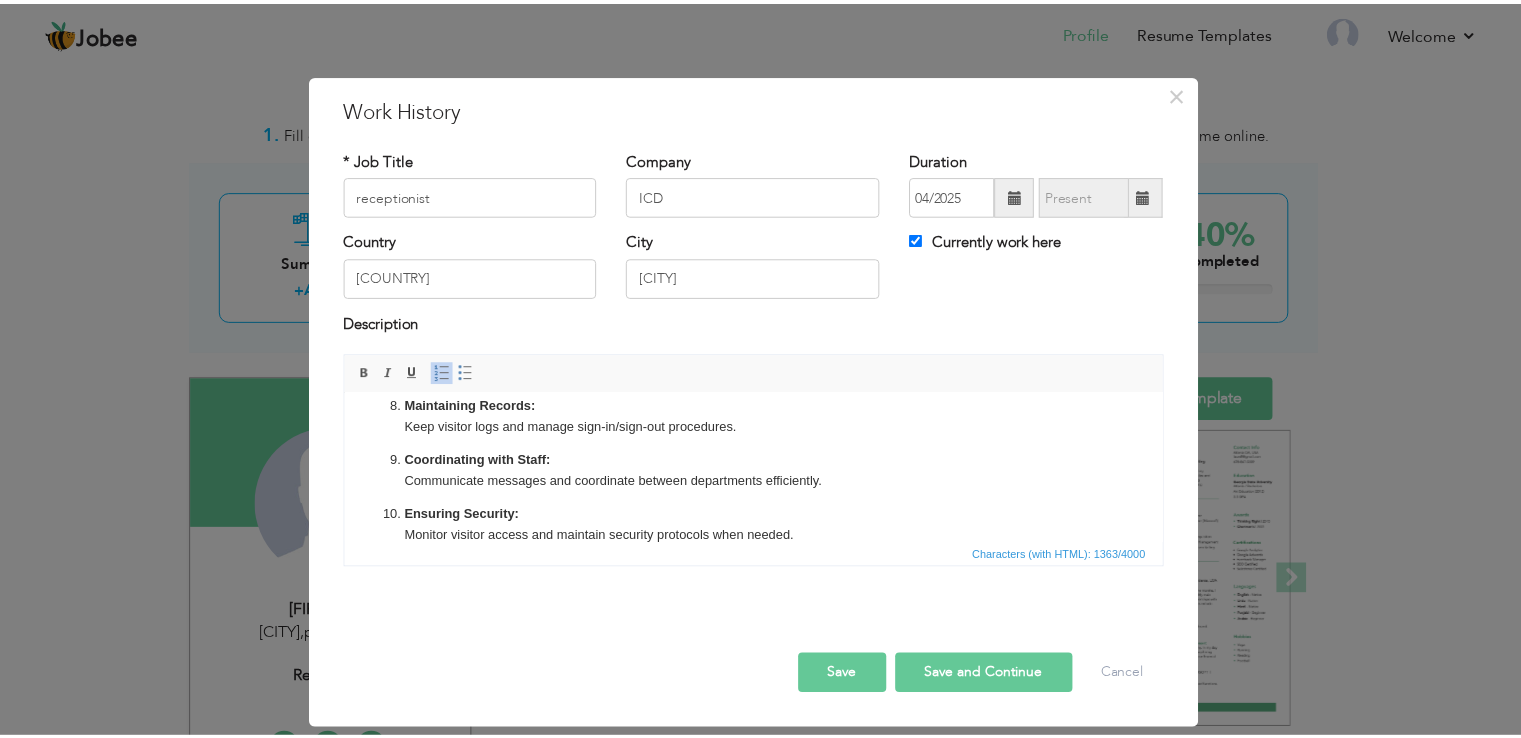 scroll, scrollTop: 0, scrollLeft: 0, axis: both 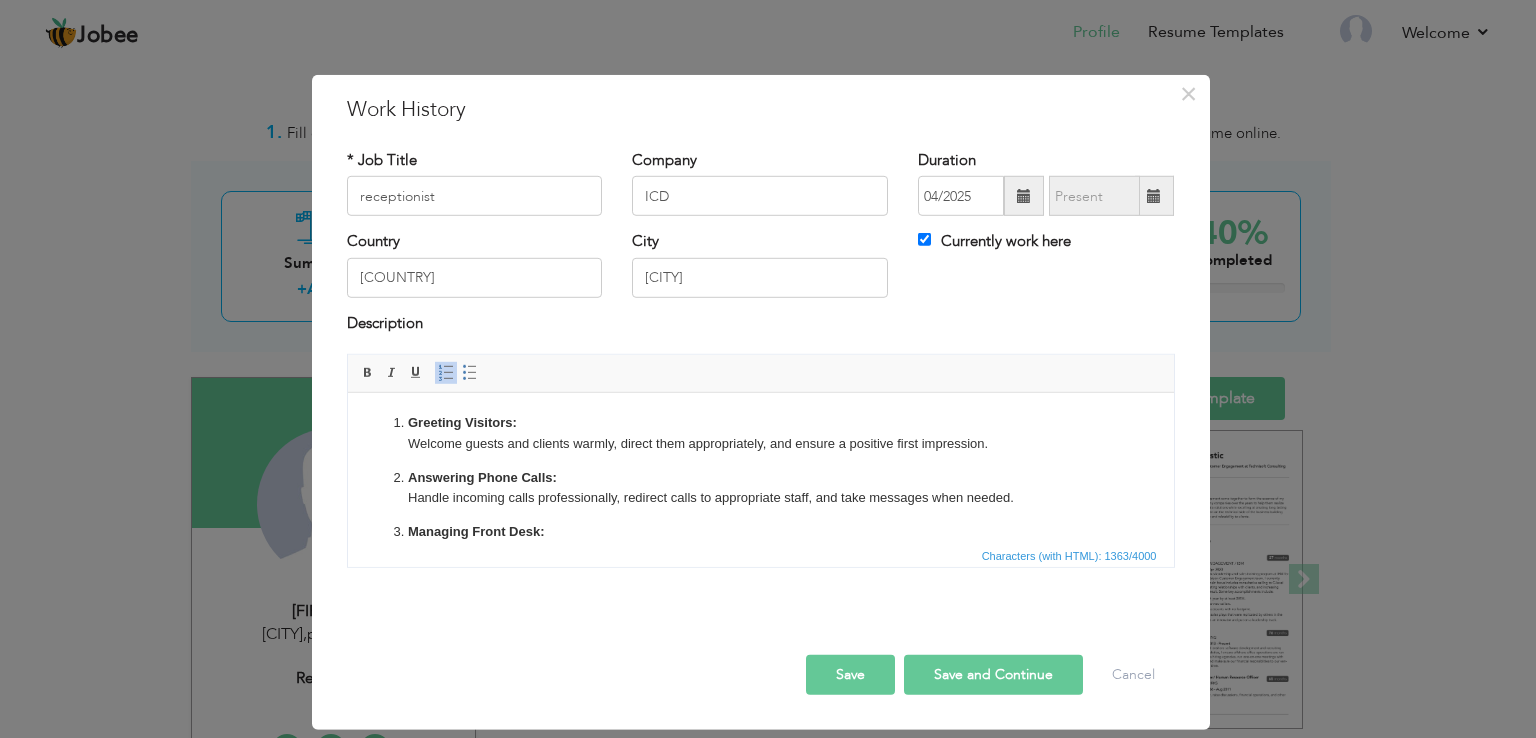 click on "Save" at bounding box center [850, 675] 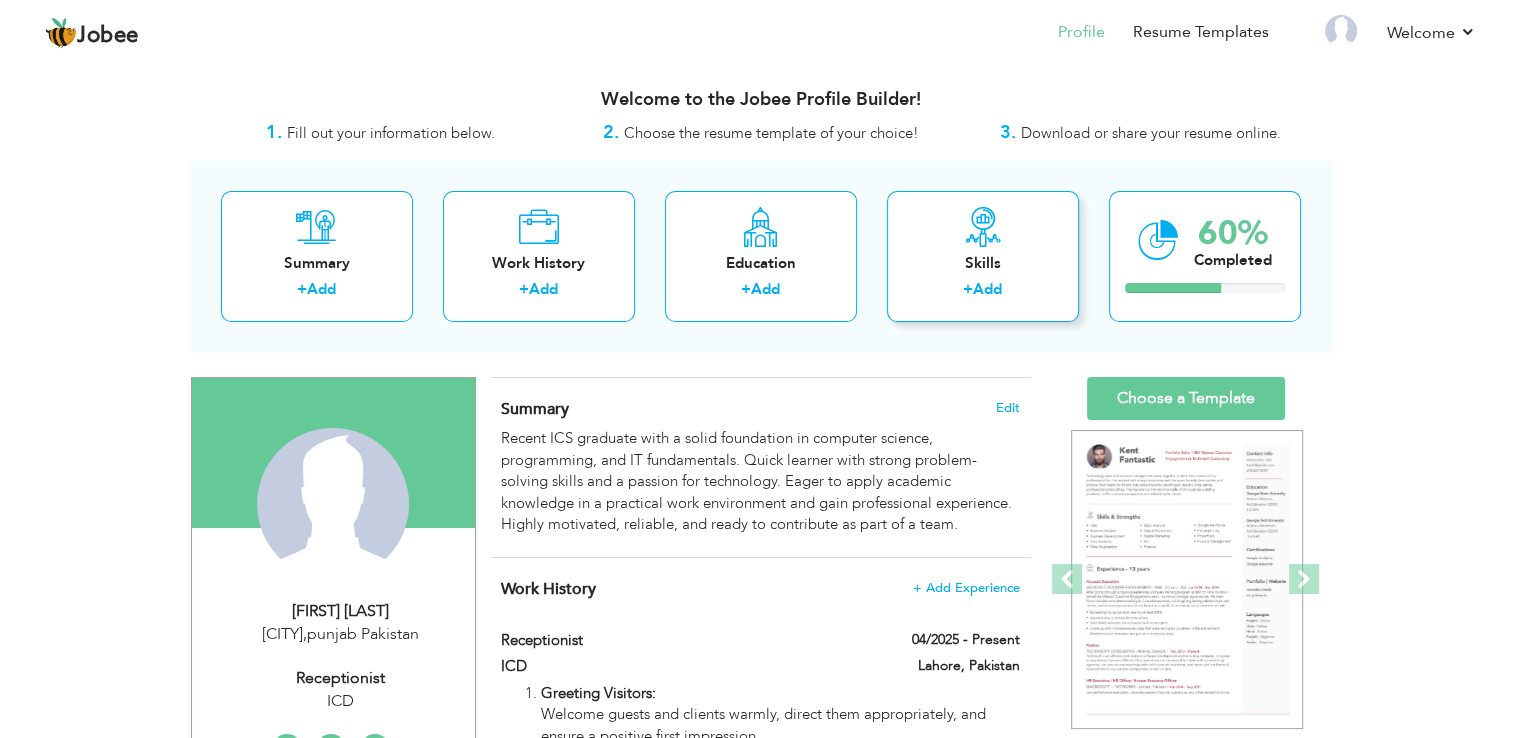 click on "Add" at bounding box center [987, 289] 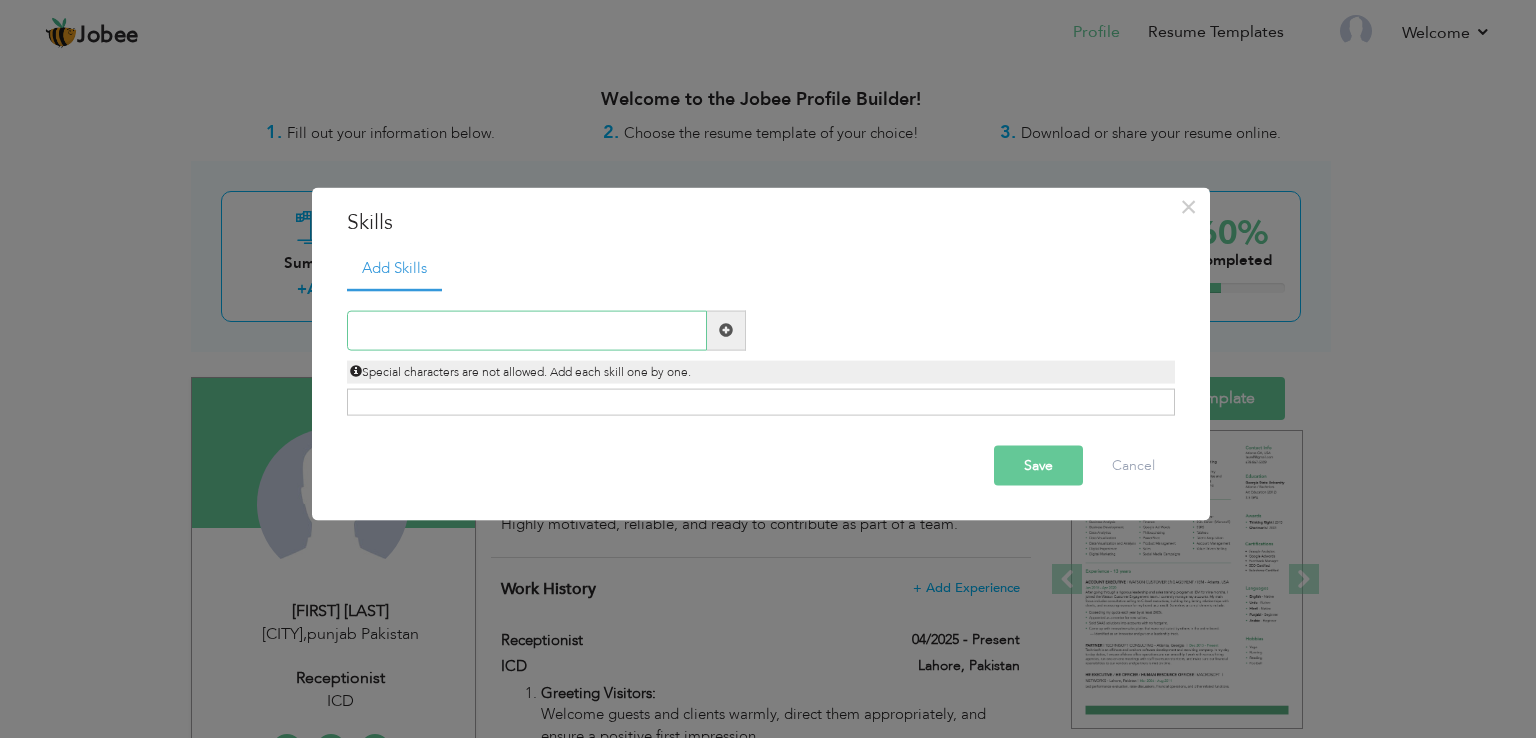 click at bounding box center (527, 330) 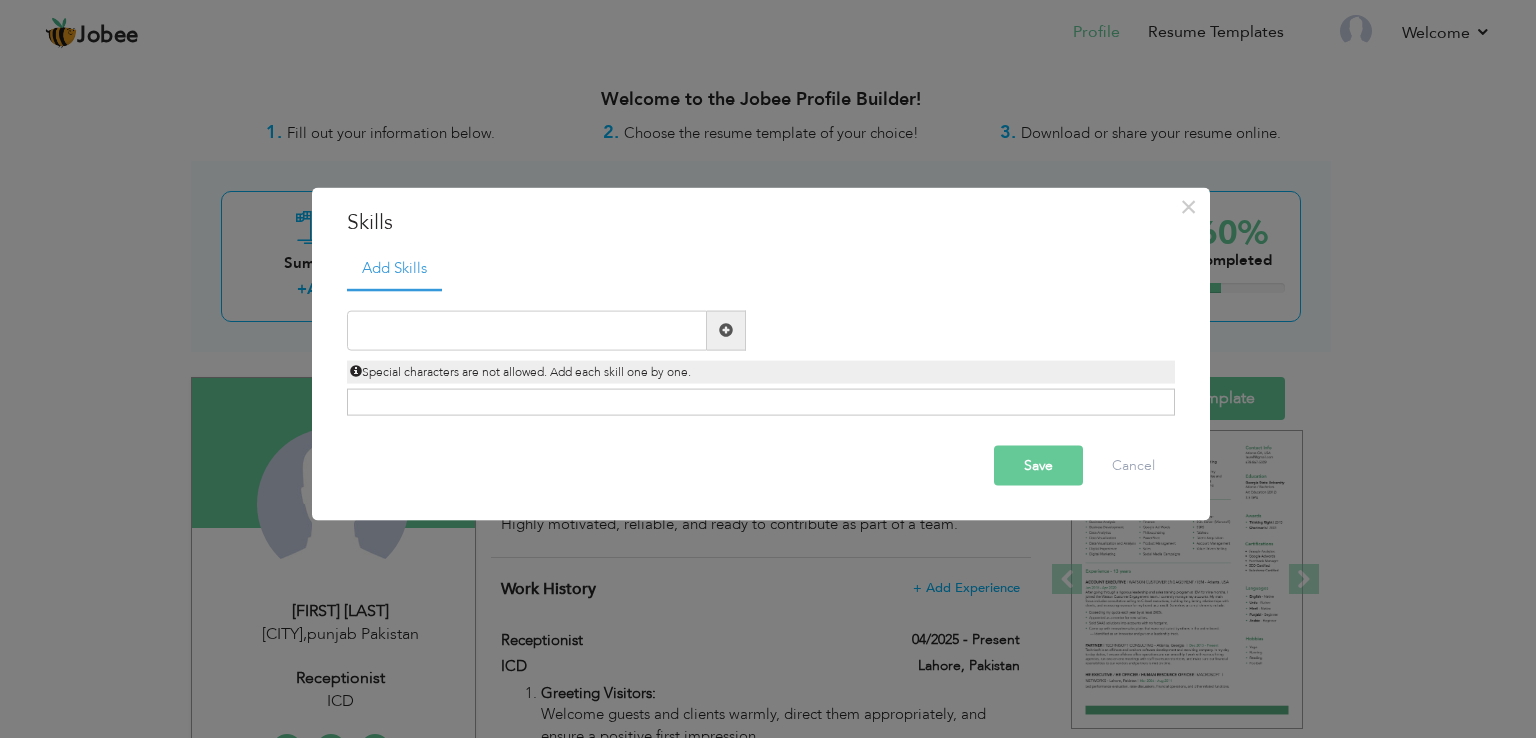 click on "Click on  , to mark skill as primary." at bounding box center (761, 402) 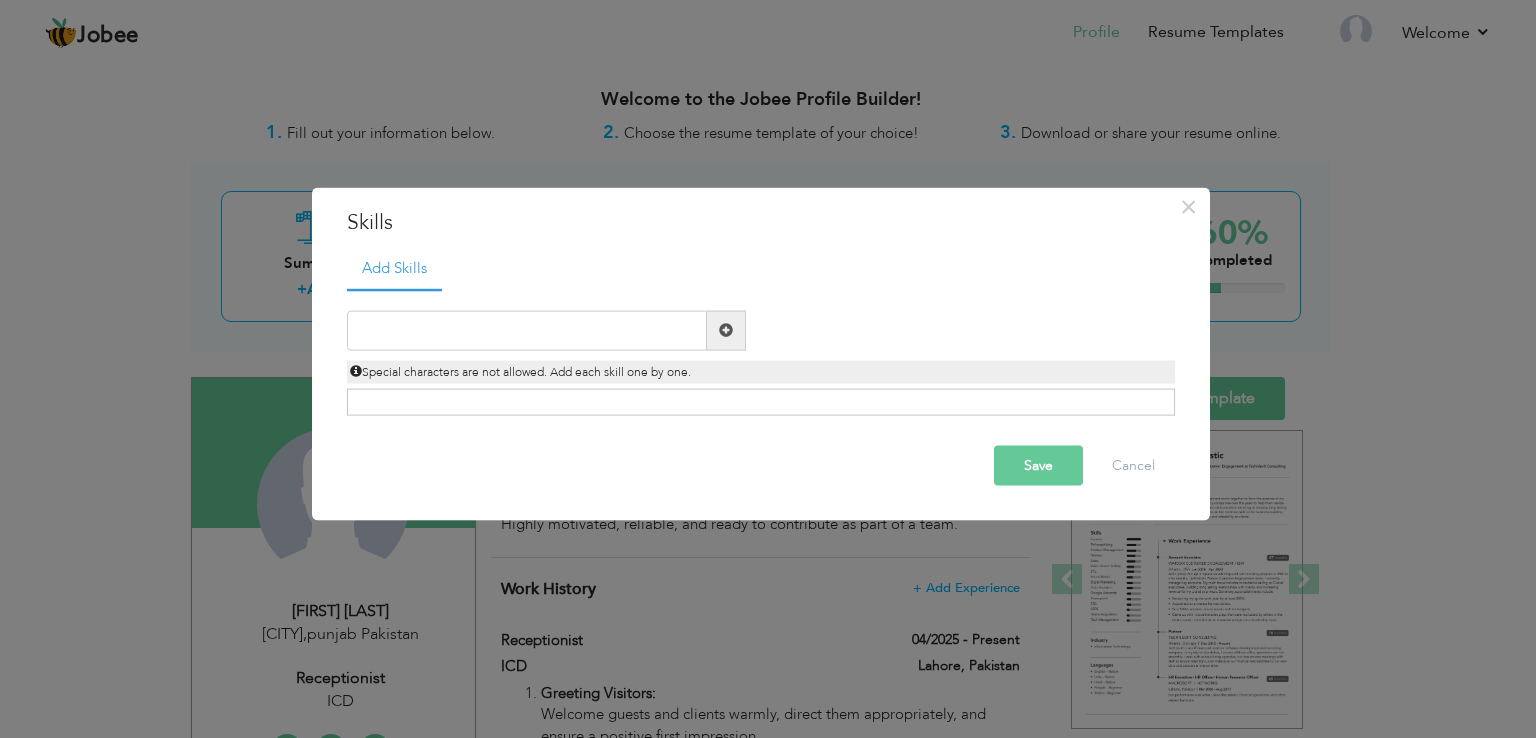 click on "Click on  , to mark skill as primary." at bounding box center (761, 402) 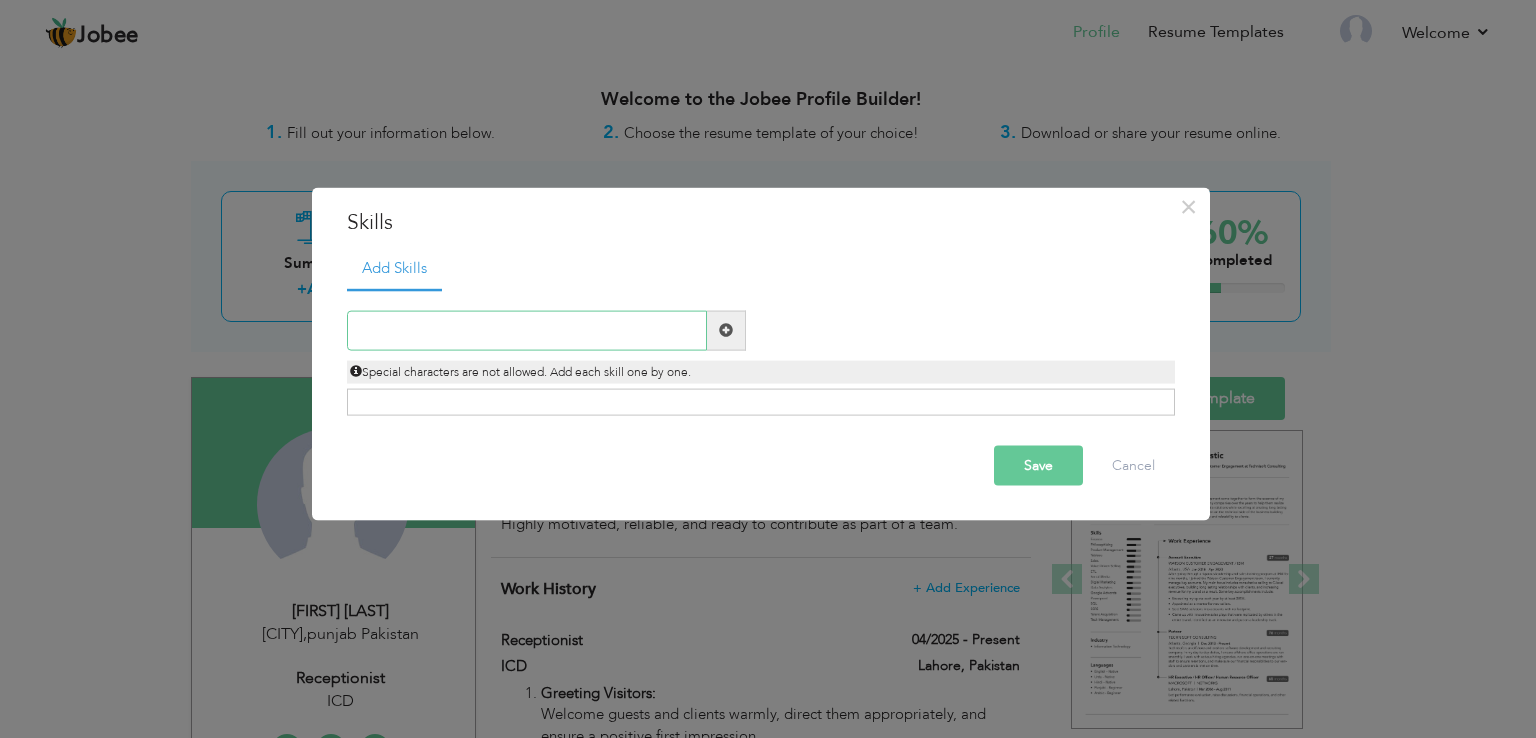 click at bounding box center [527, 330] 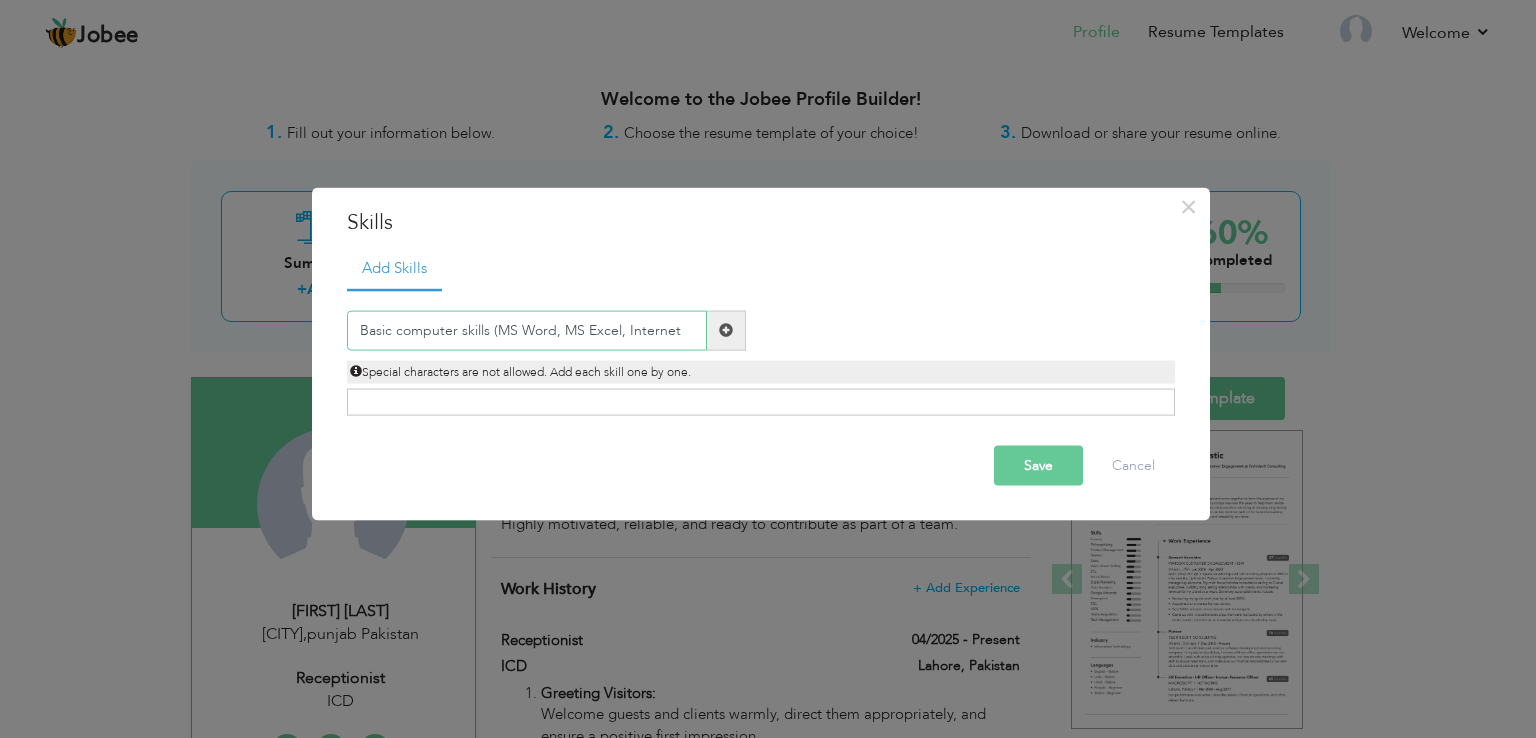 type on "Basic computer skills (MS Word, MS Excel, Internet" 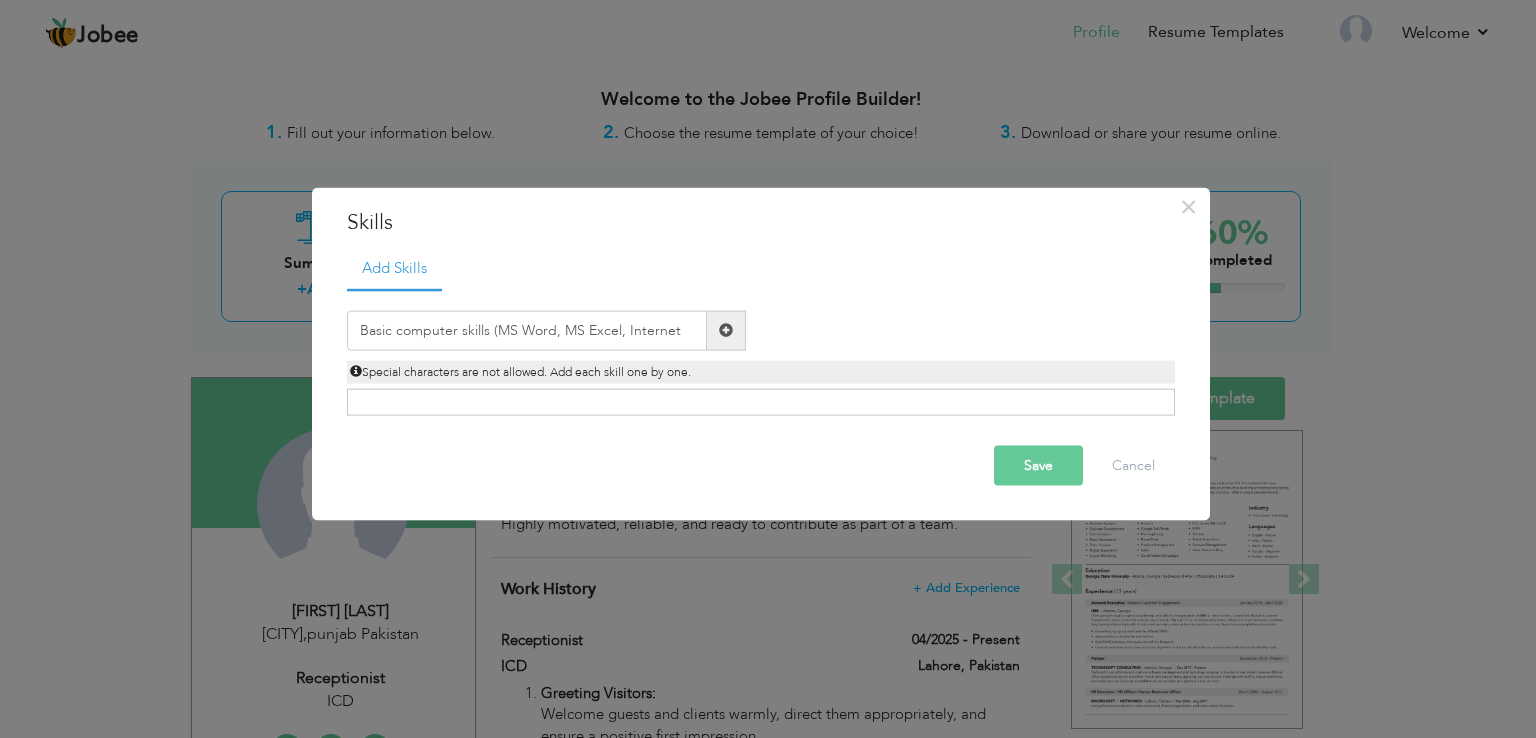click at bounding box center (726, 330) 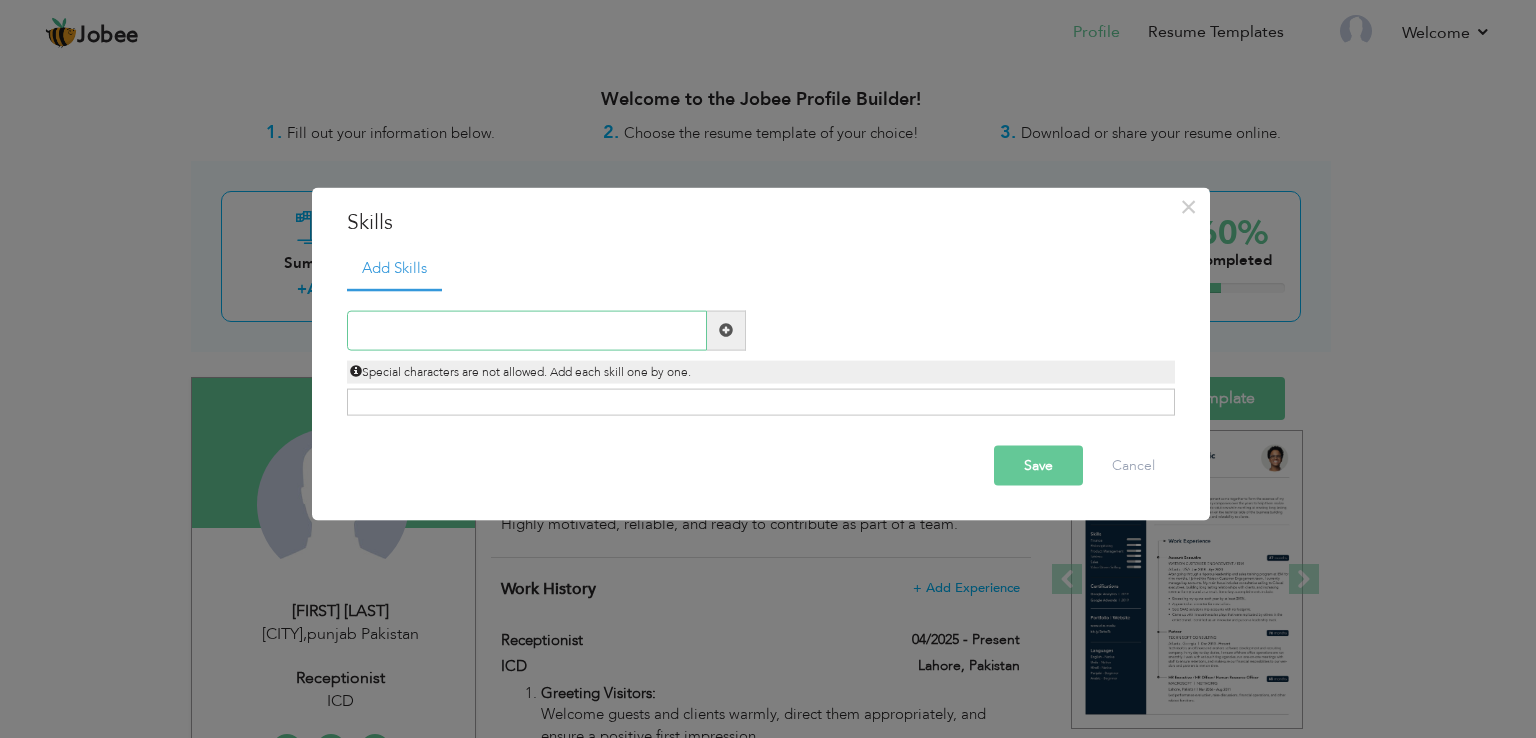 click at bounding box center [527, 330] 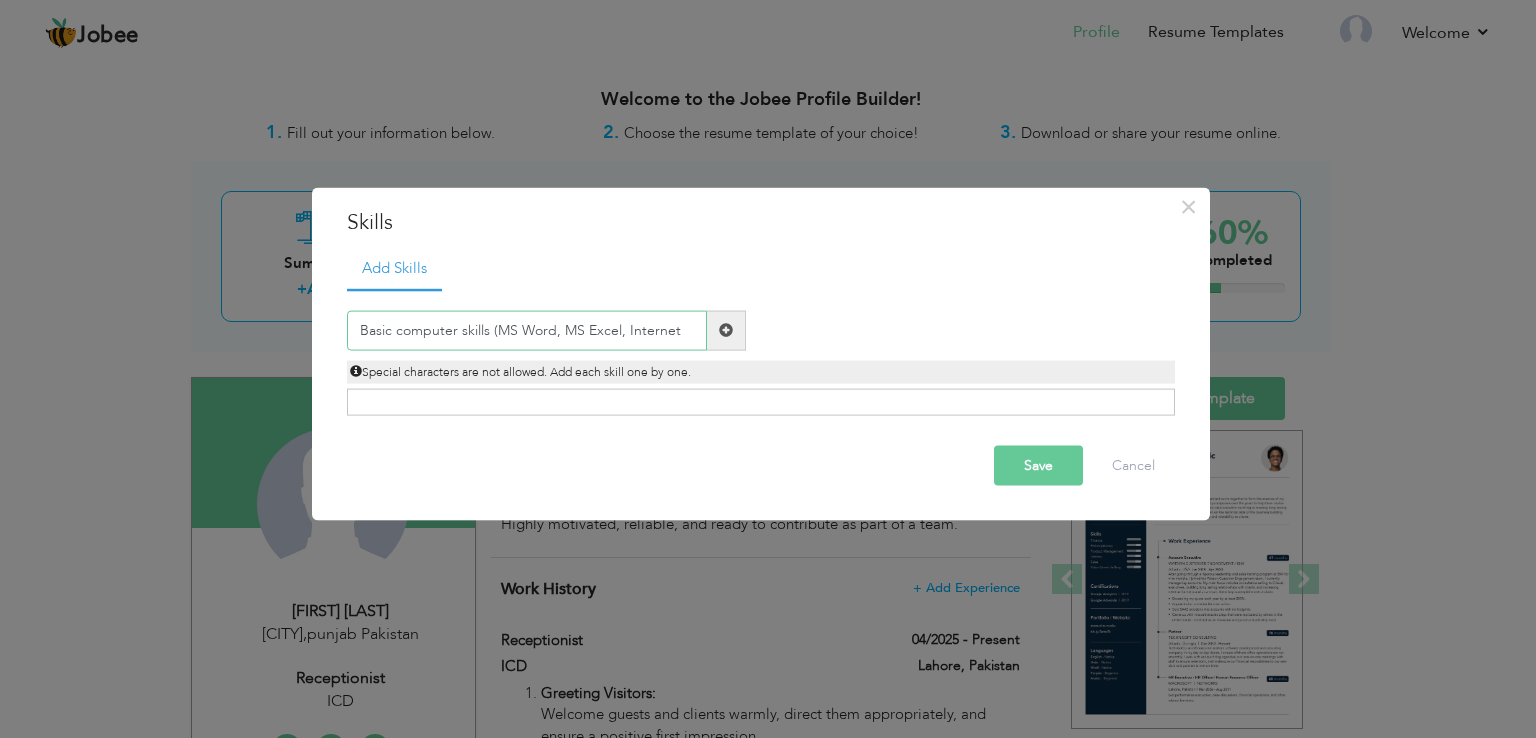 type on "Basic computer skills (MS Word, MS Excel, Internet" 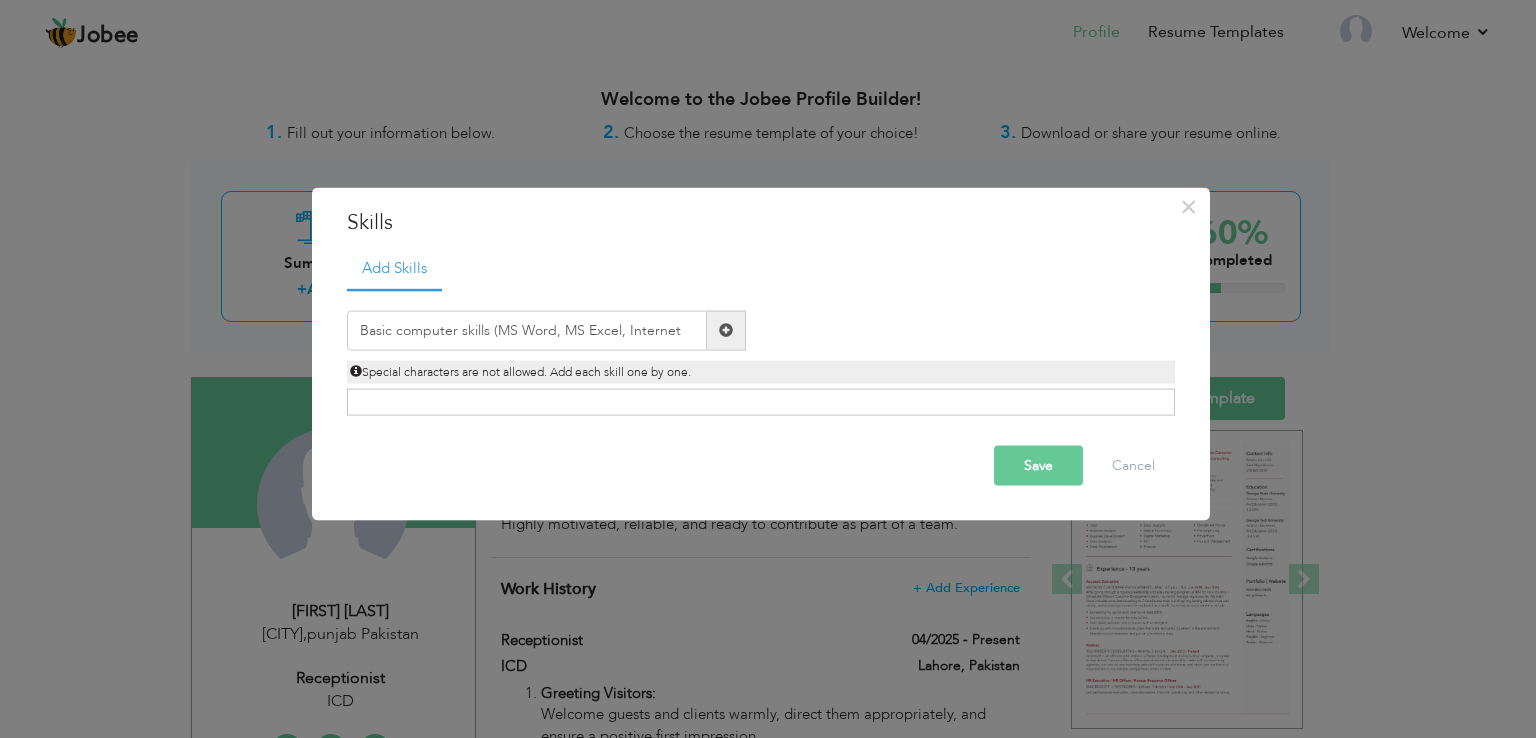 click at bounding box center (726, 330) 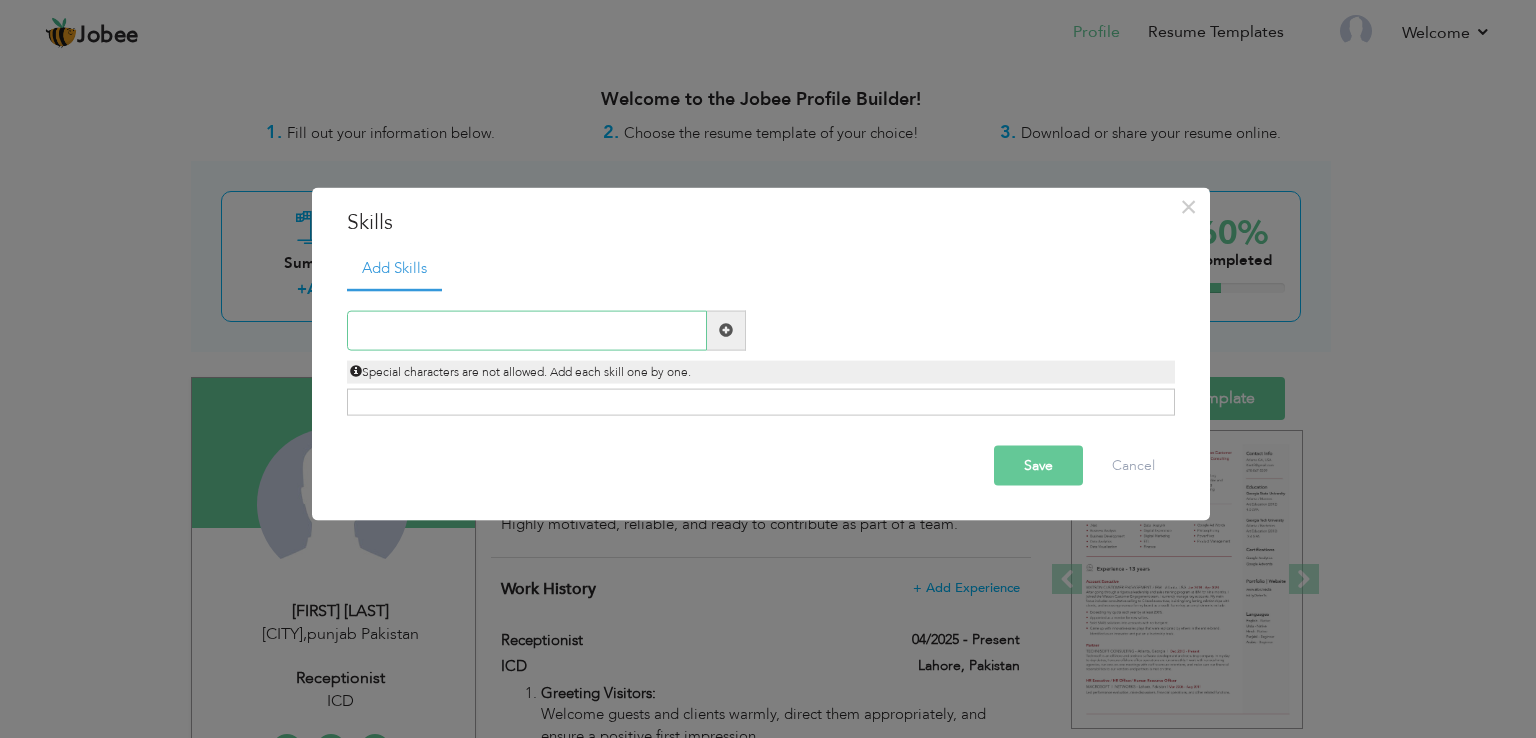 click at bounding box center (527, 330) 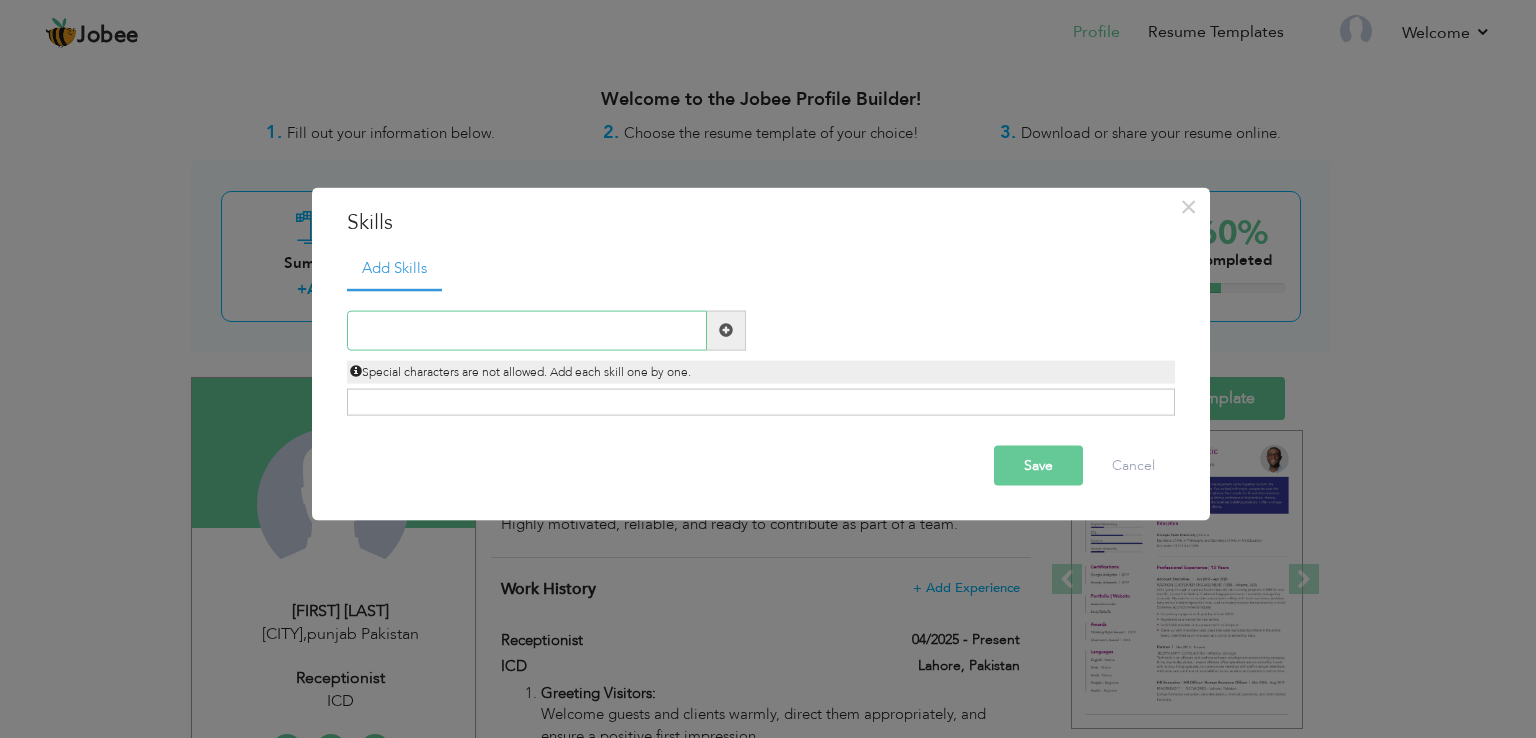 paste on "Basic computer skills (MS Word, MS Excel, Internet" 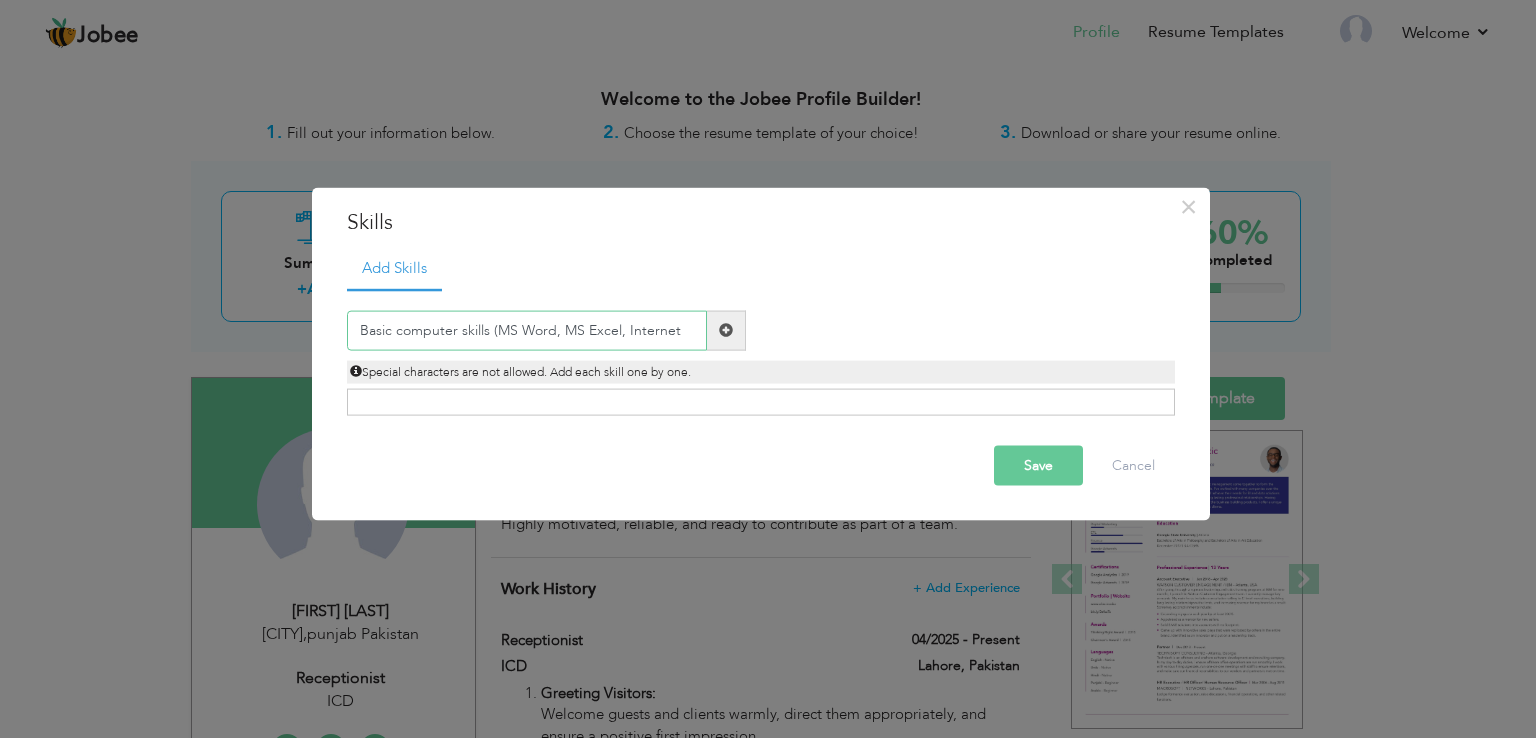 type on "Basic computer skills (MS Word, MS Excel, Internet" 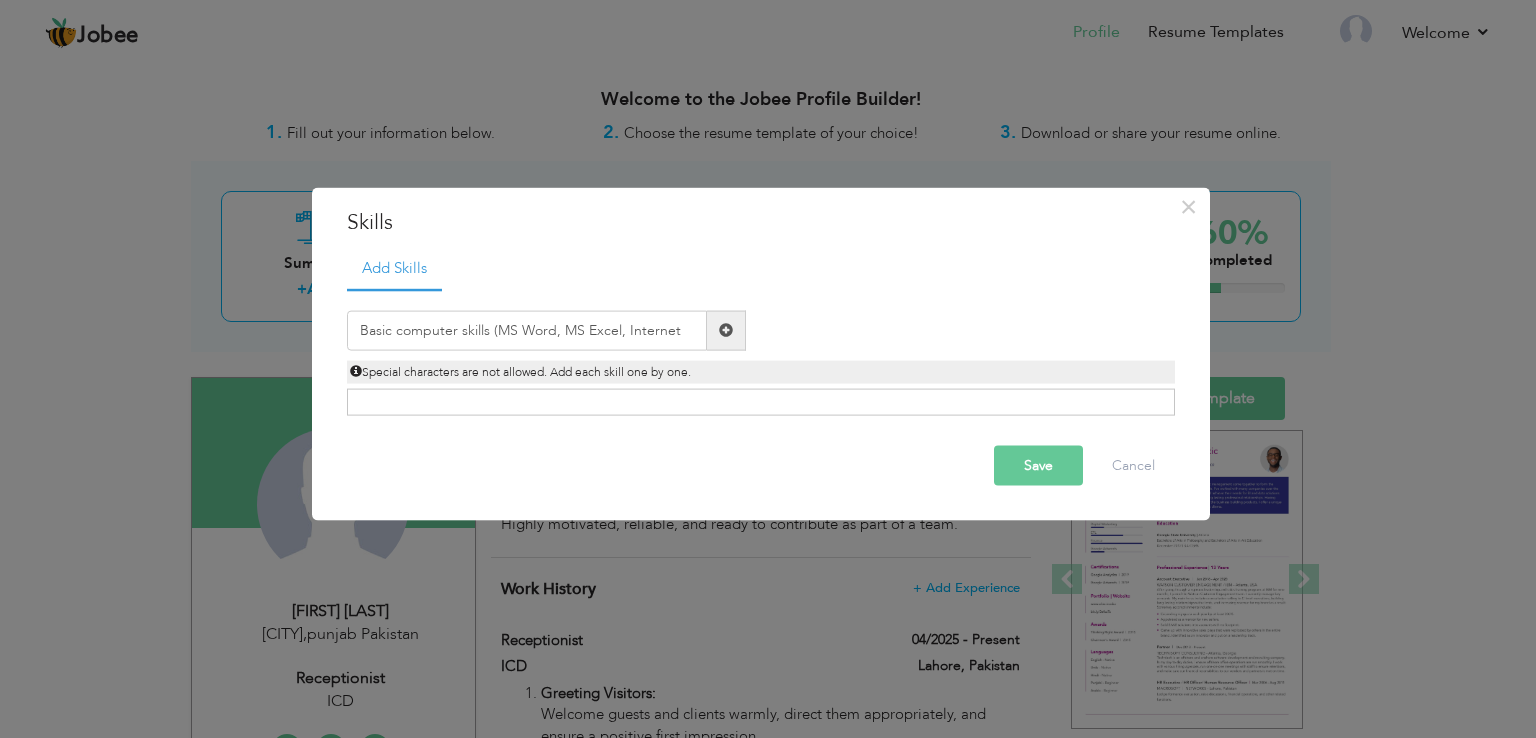 click at bounding box center (726, 330) 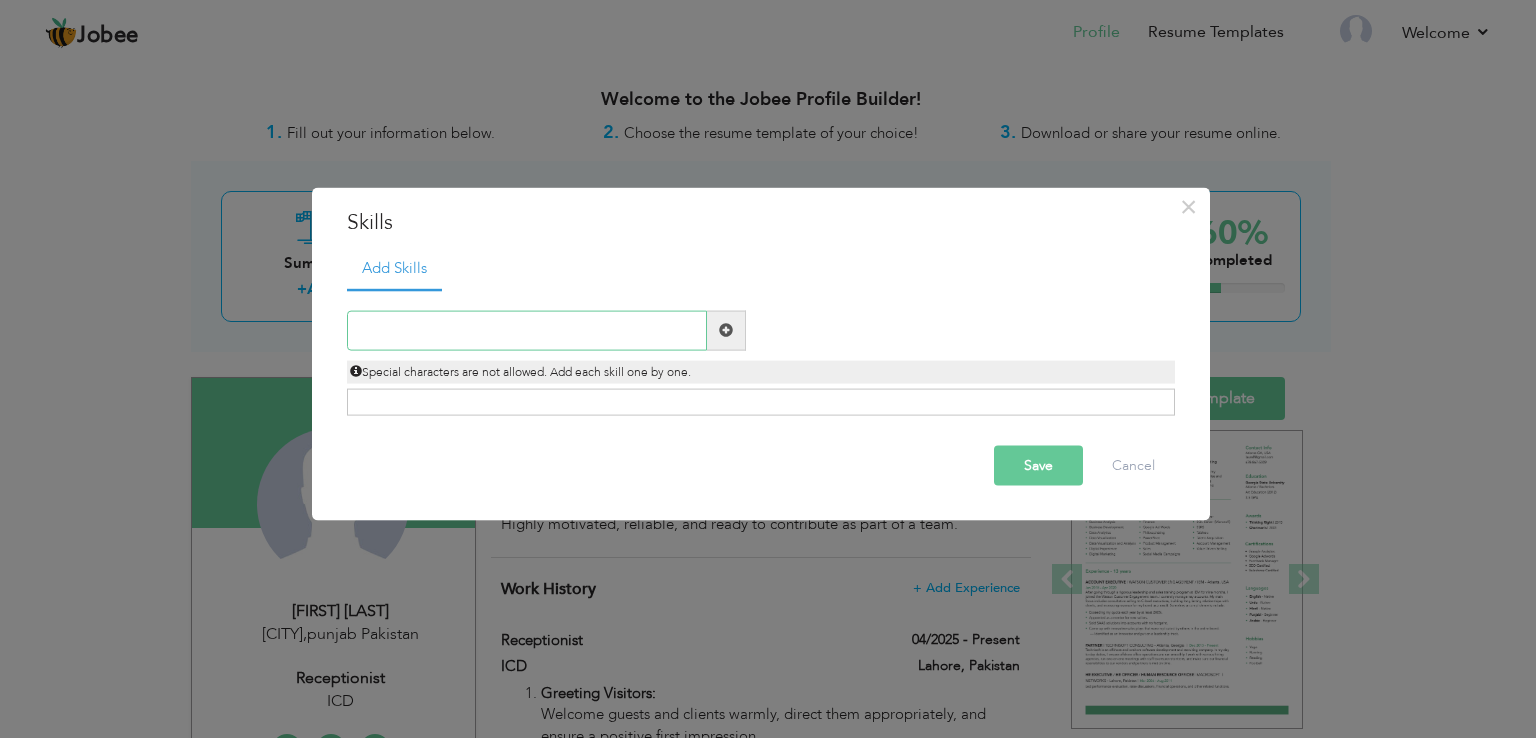 click at bounding box center (527, 330) 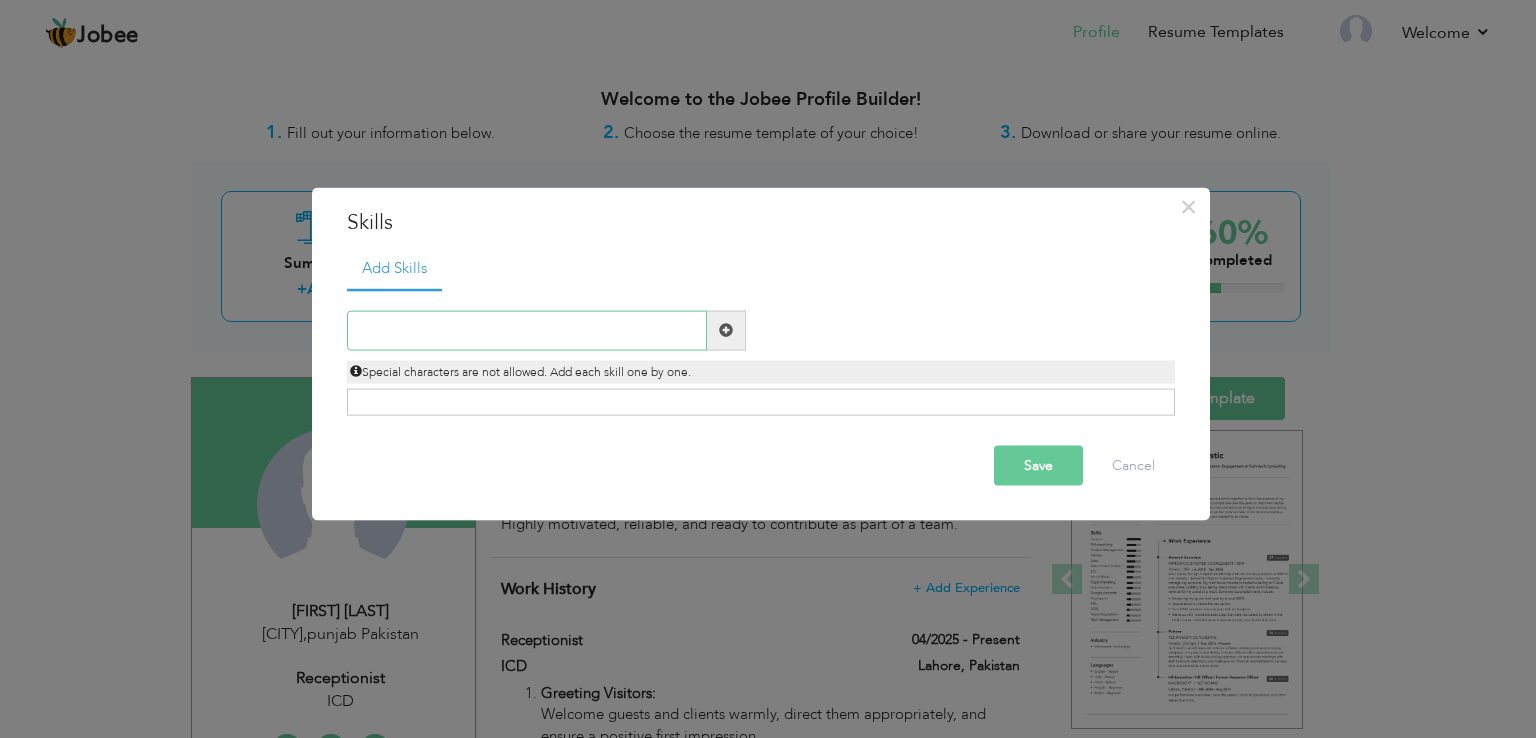 paste on "Basic computer skills (MS Word, MS Excel, Internet" 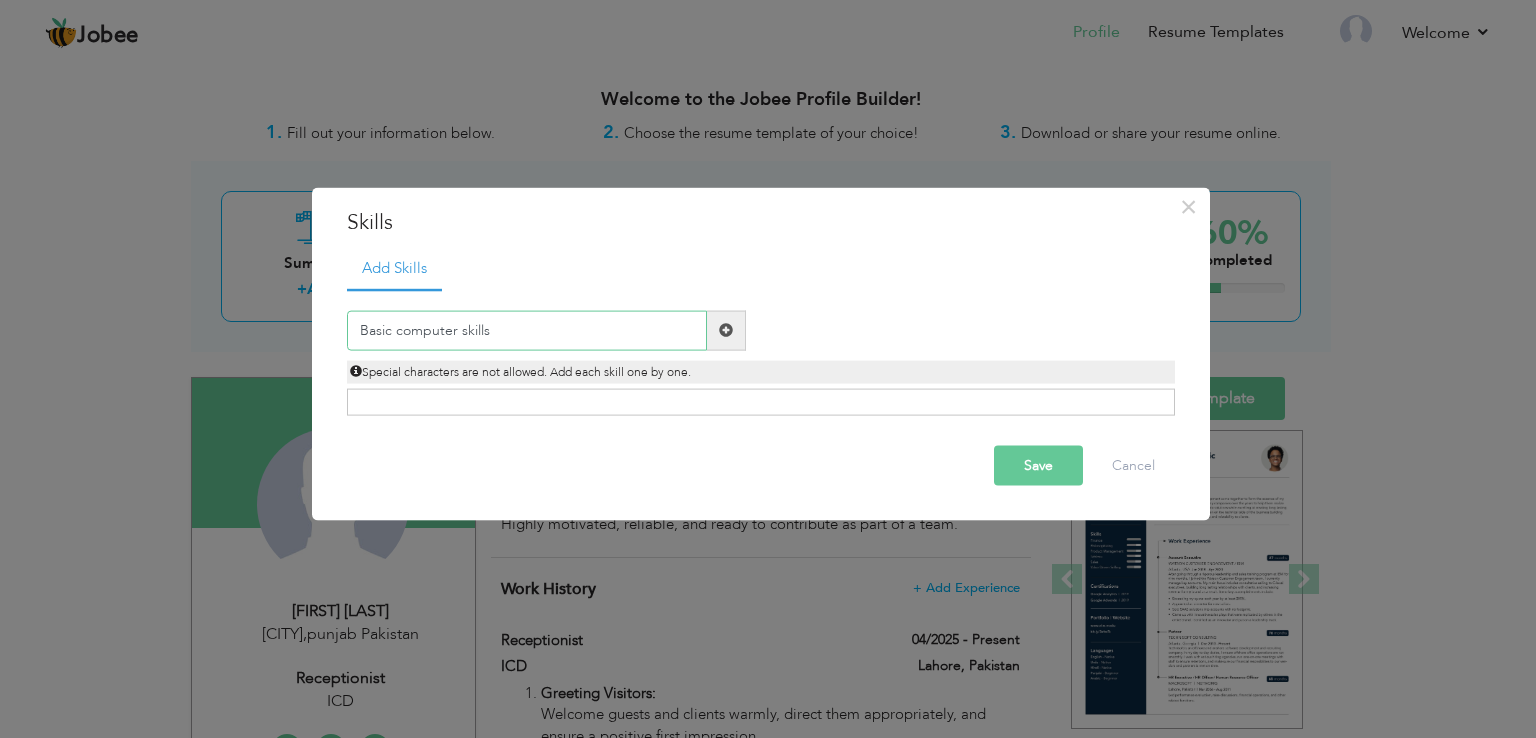 type on "Basic computer skills" 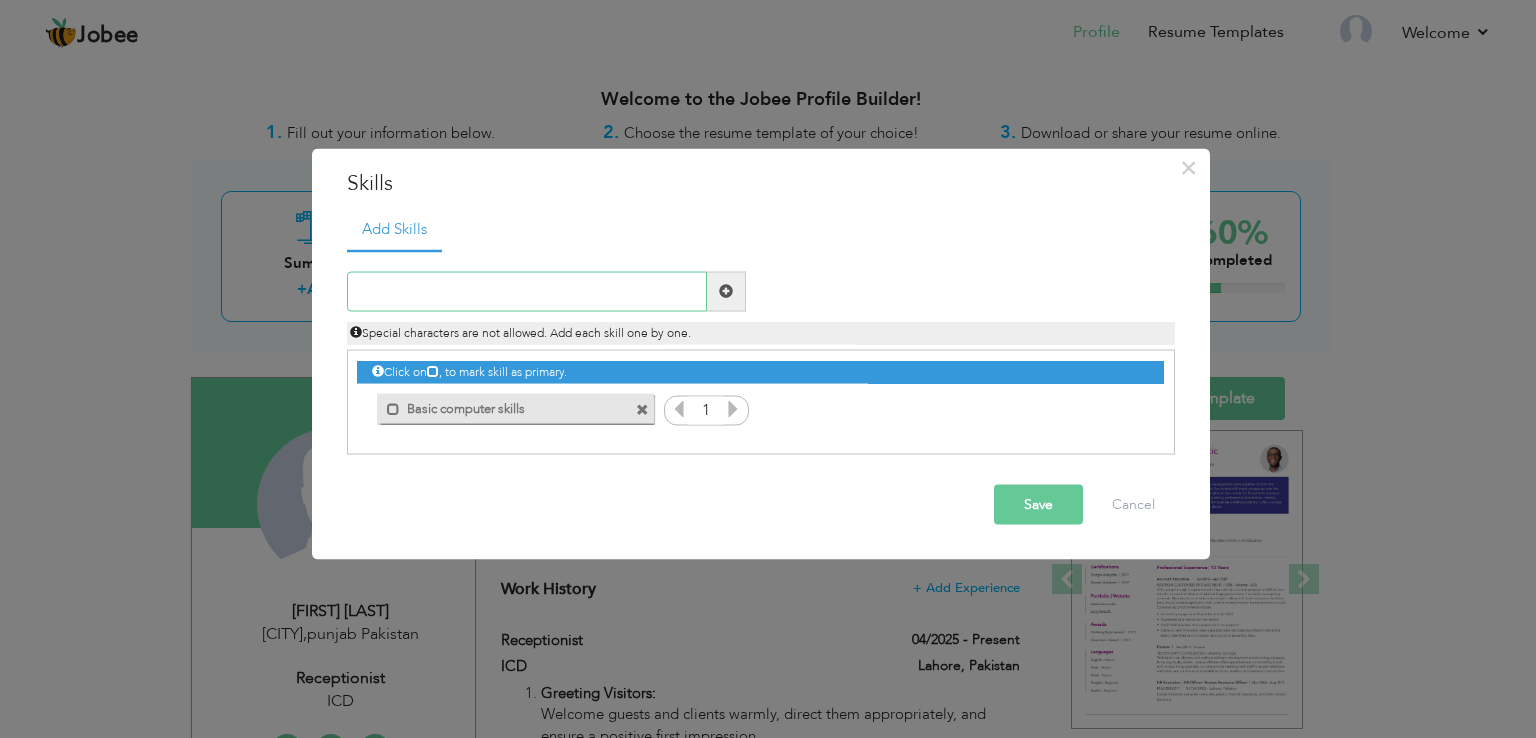 click at bounding box center (527, 291) 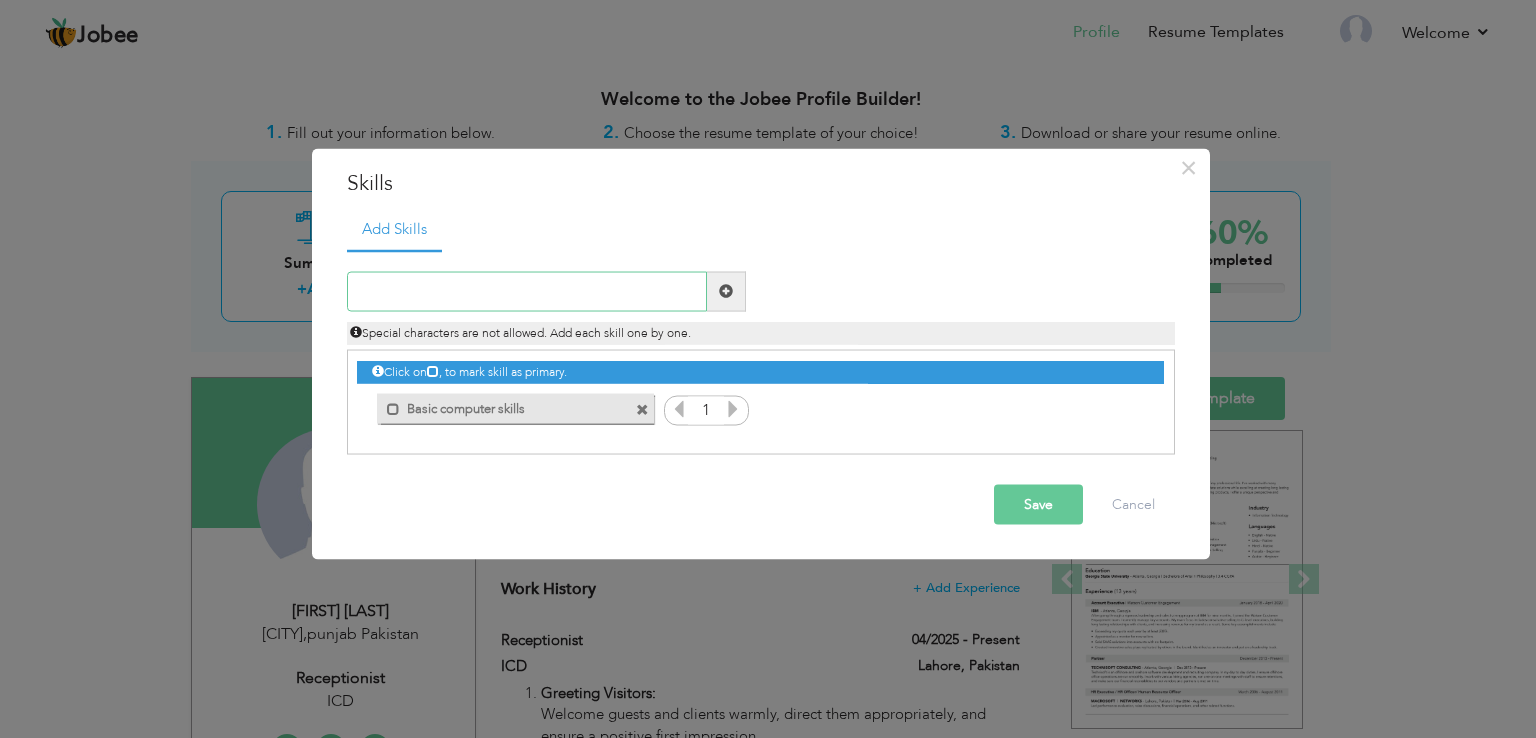 click at bounding box center [527, 291] 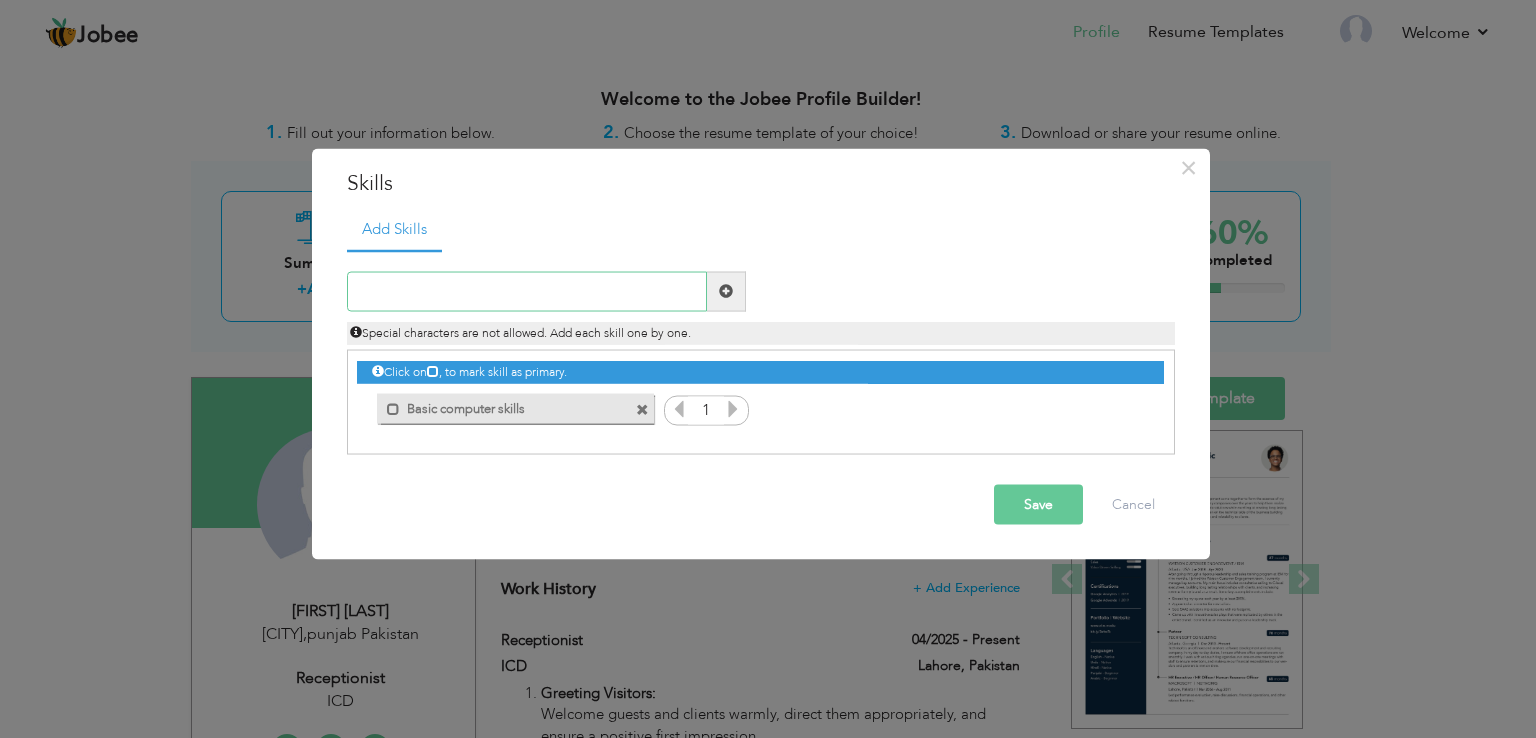 paste on "Teamwork and cooperation" 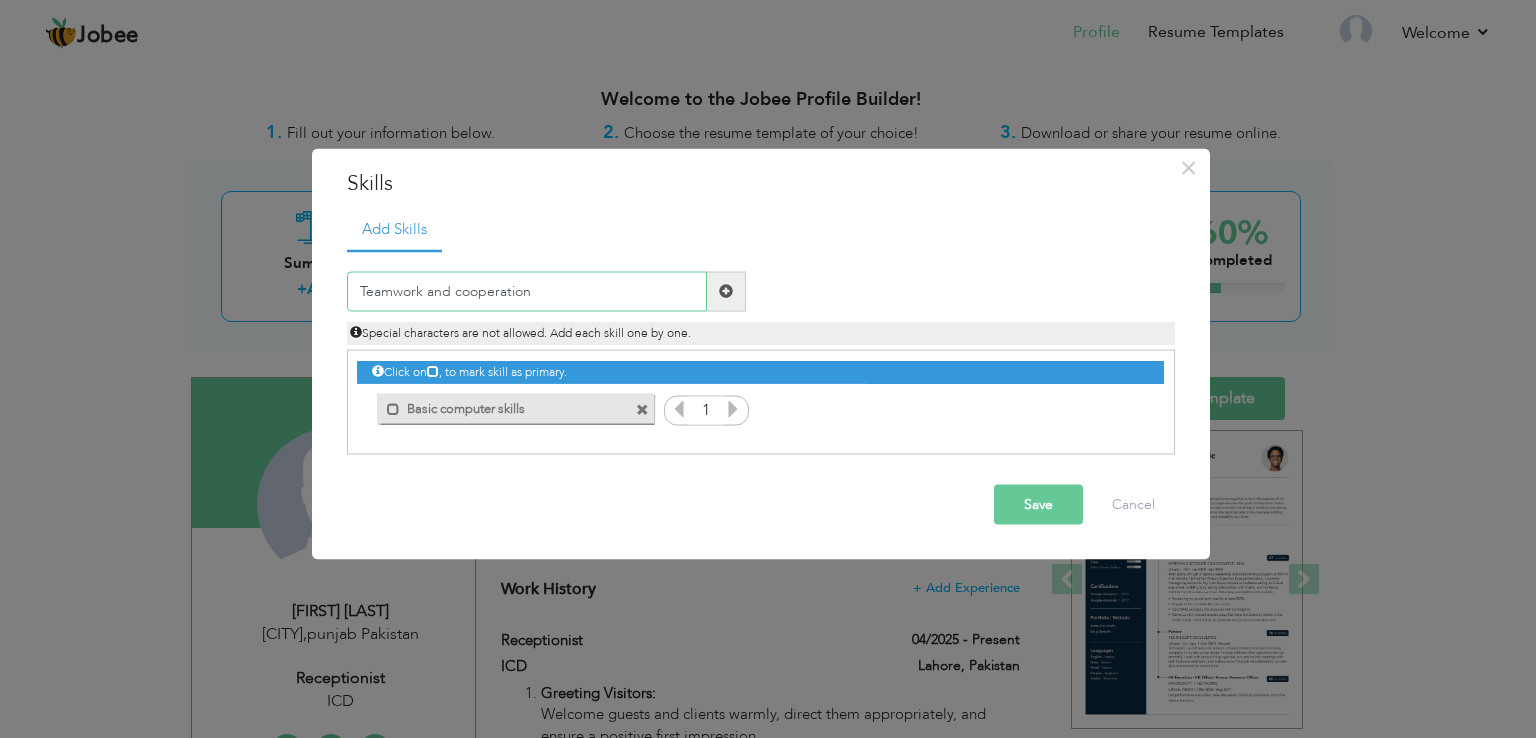 type 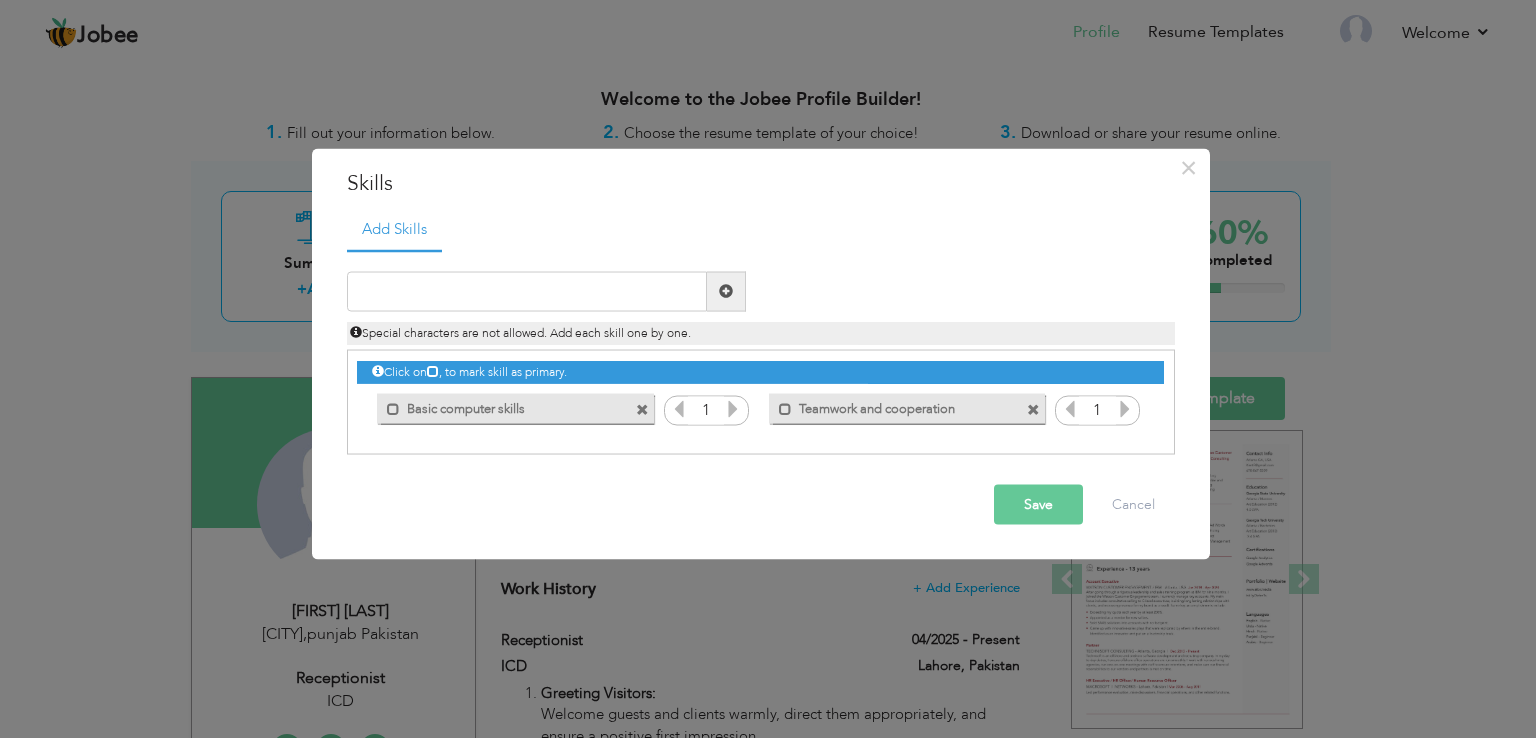 click on "Save" at bounding box center (1038, 504) 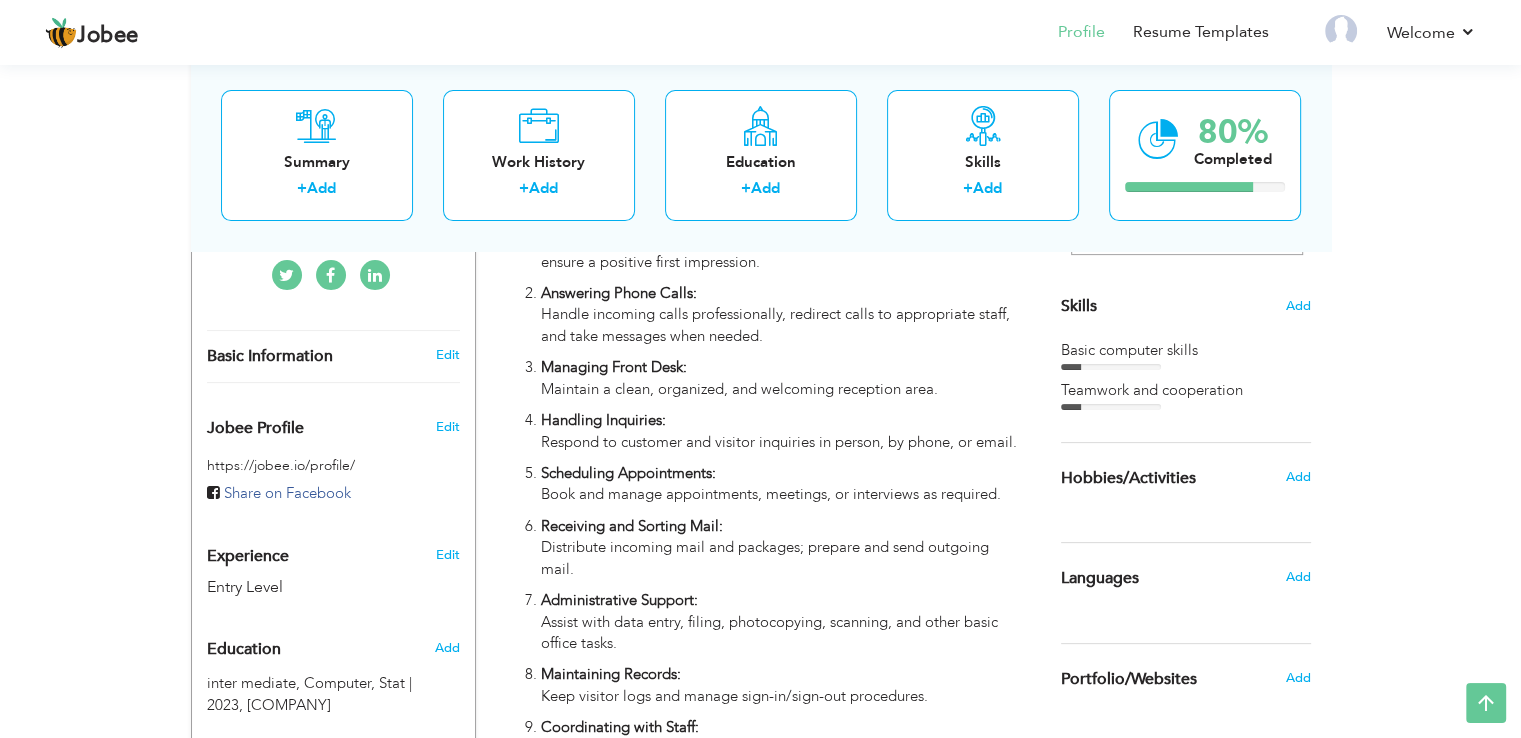 scroll, scrollTop: 532, scrollLeft: 0, axis: vertical 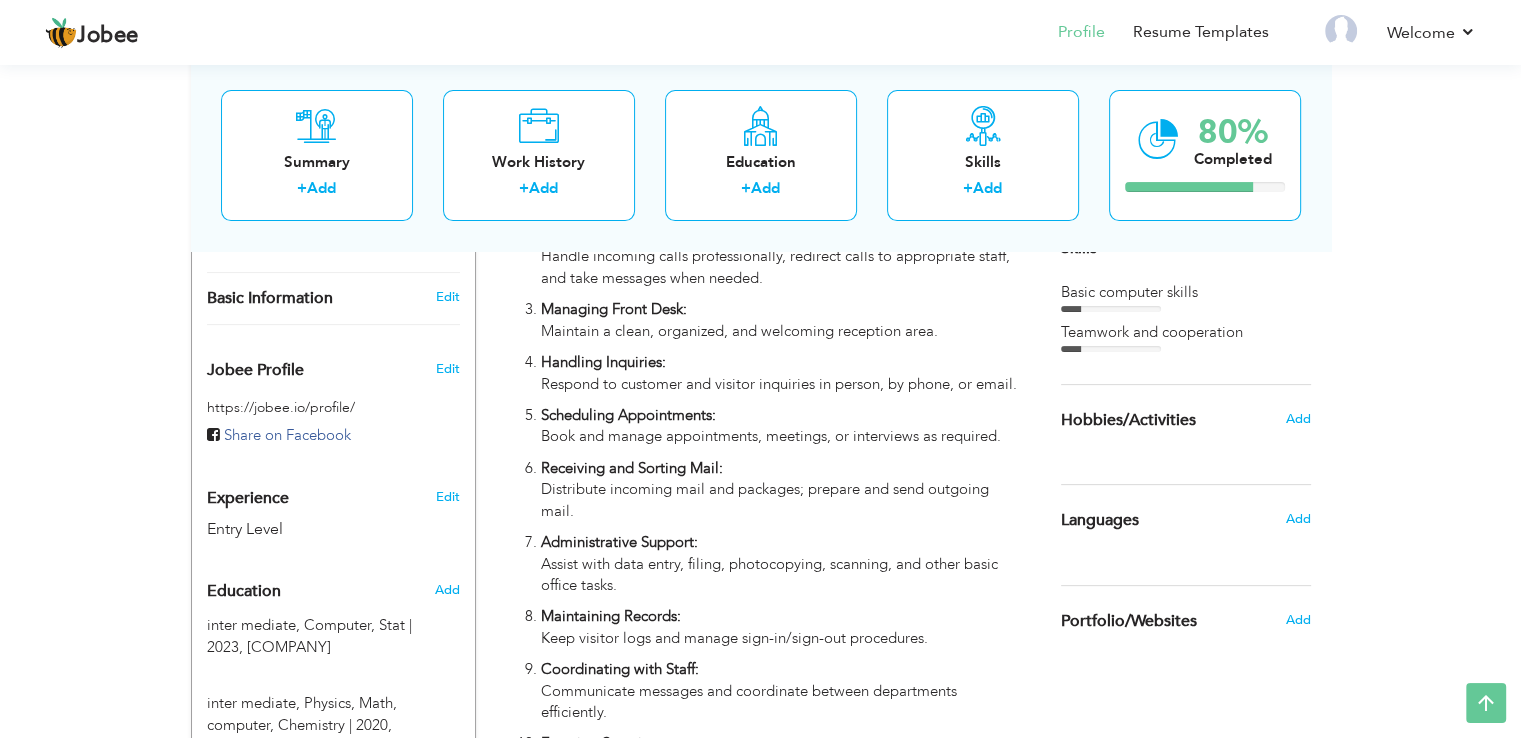 click on "Add" at bounding box center (1297, 519) 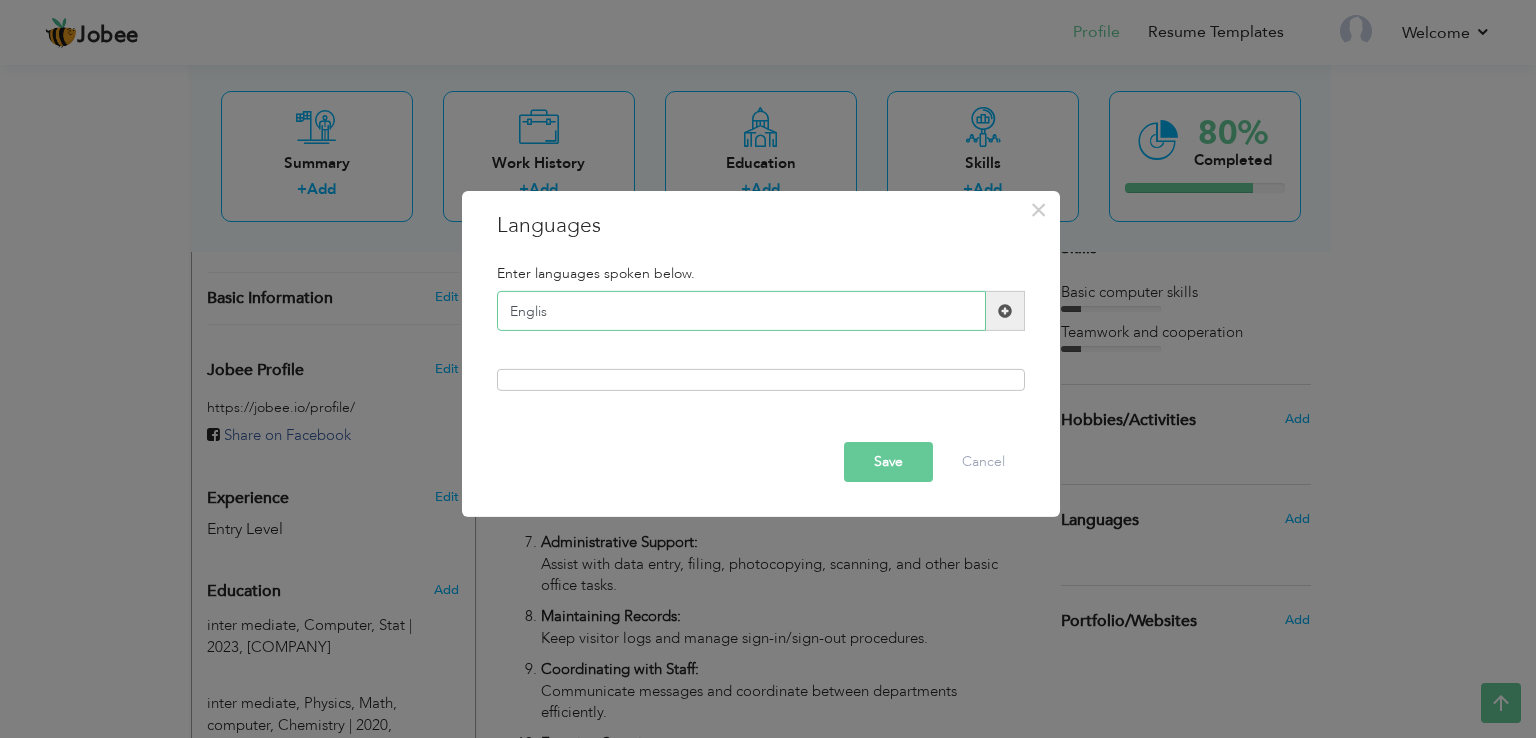 type on "English" 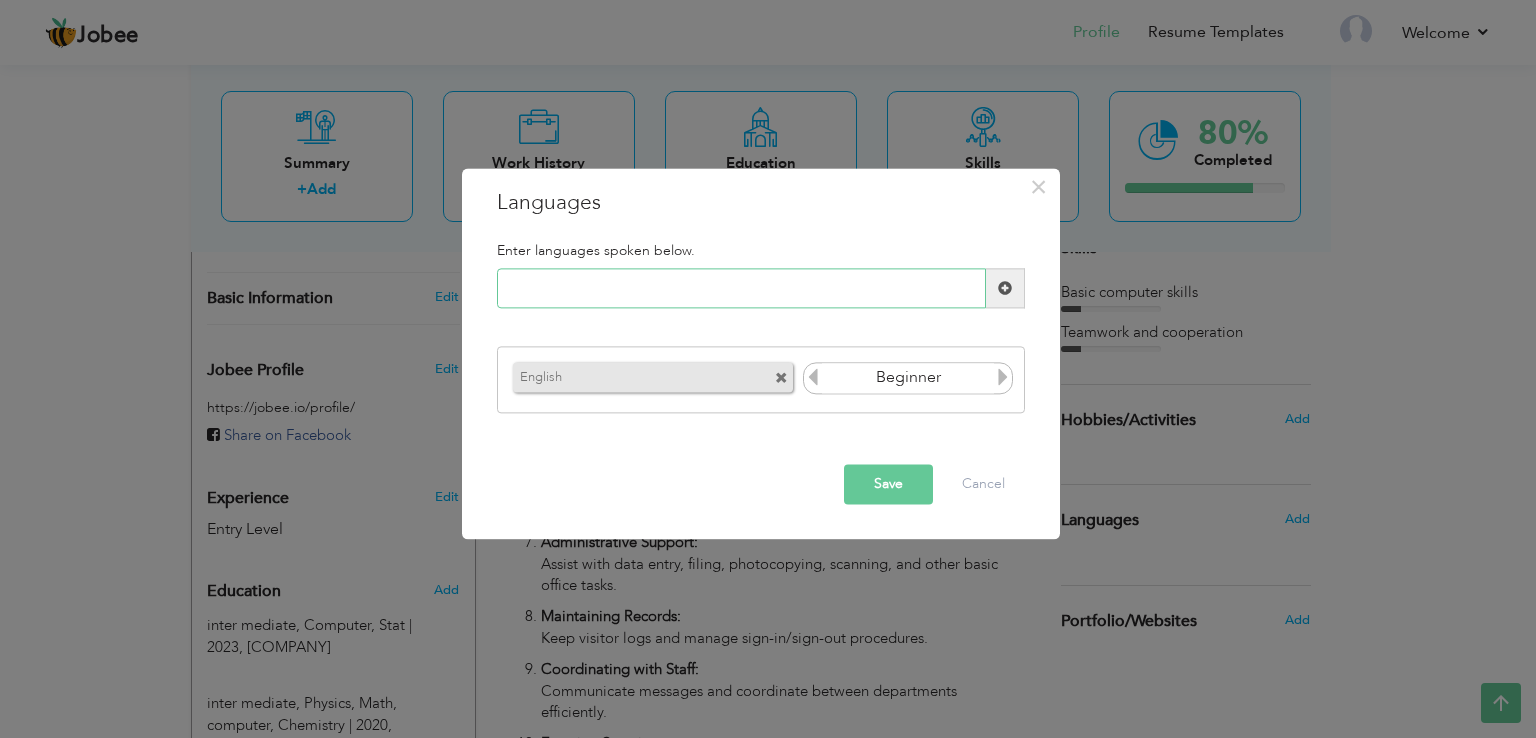 click at bounding box center [741, 289] 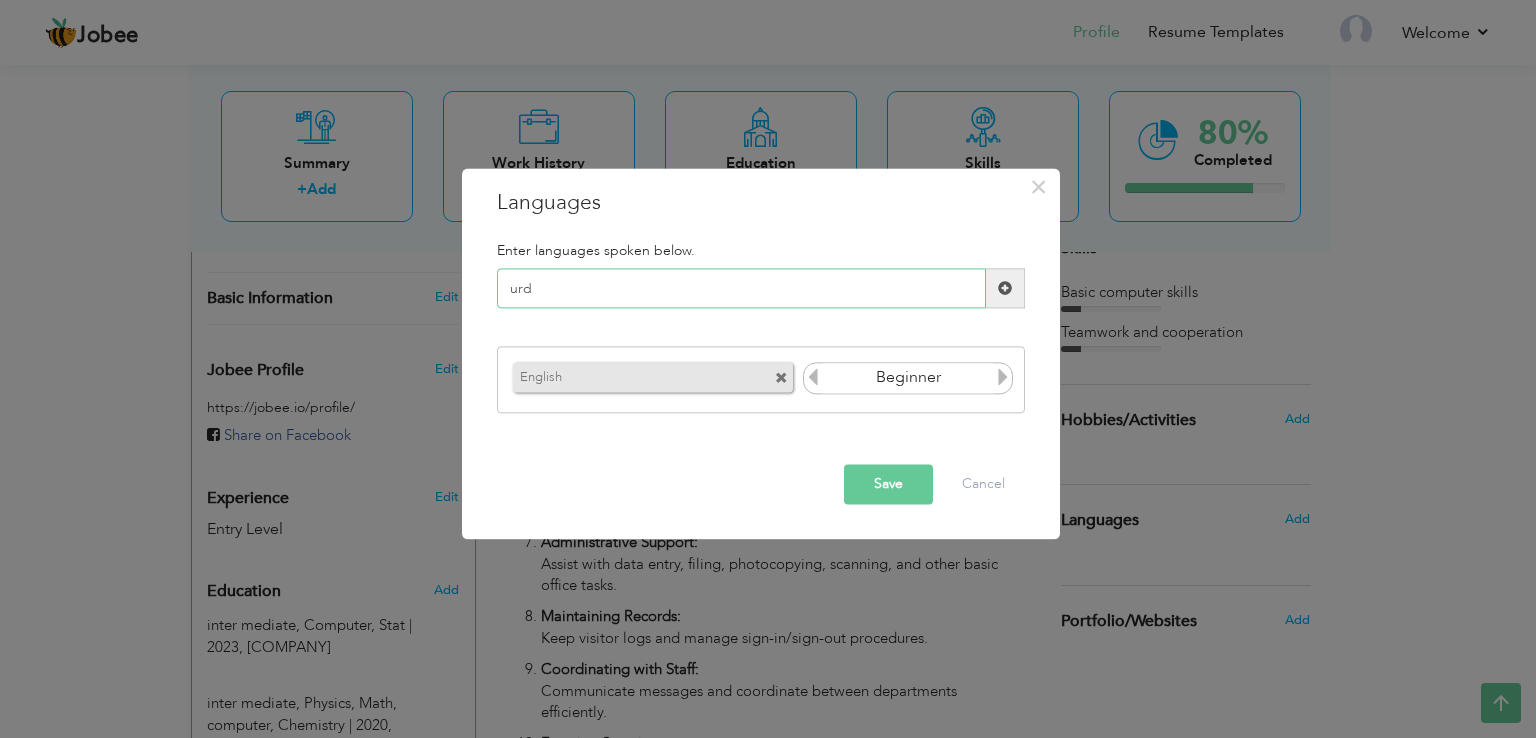 type on "urdu" 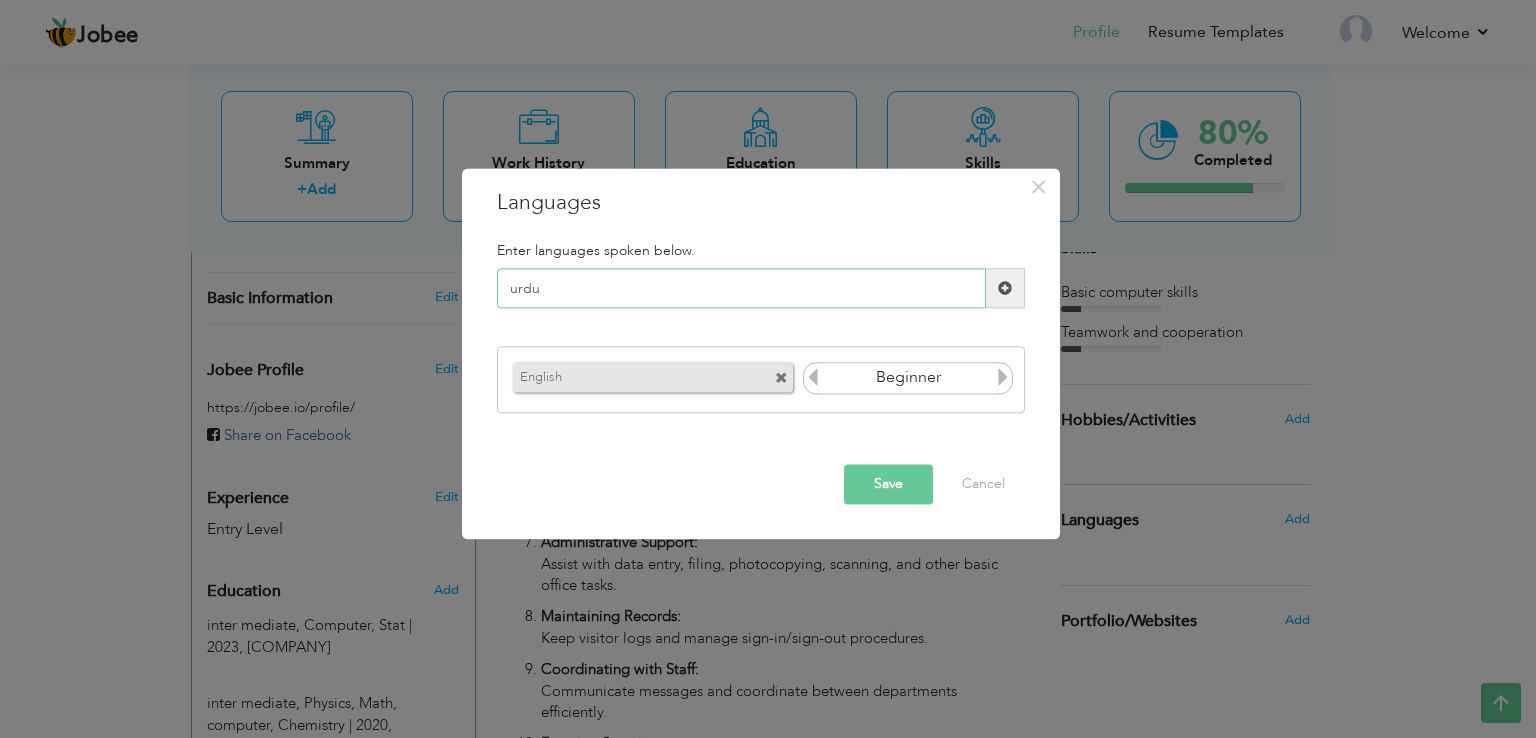 type 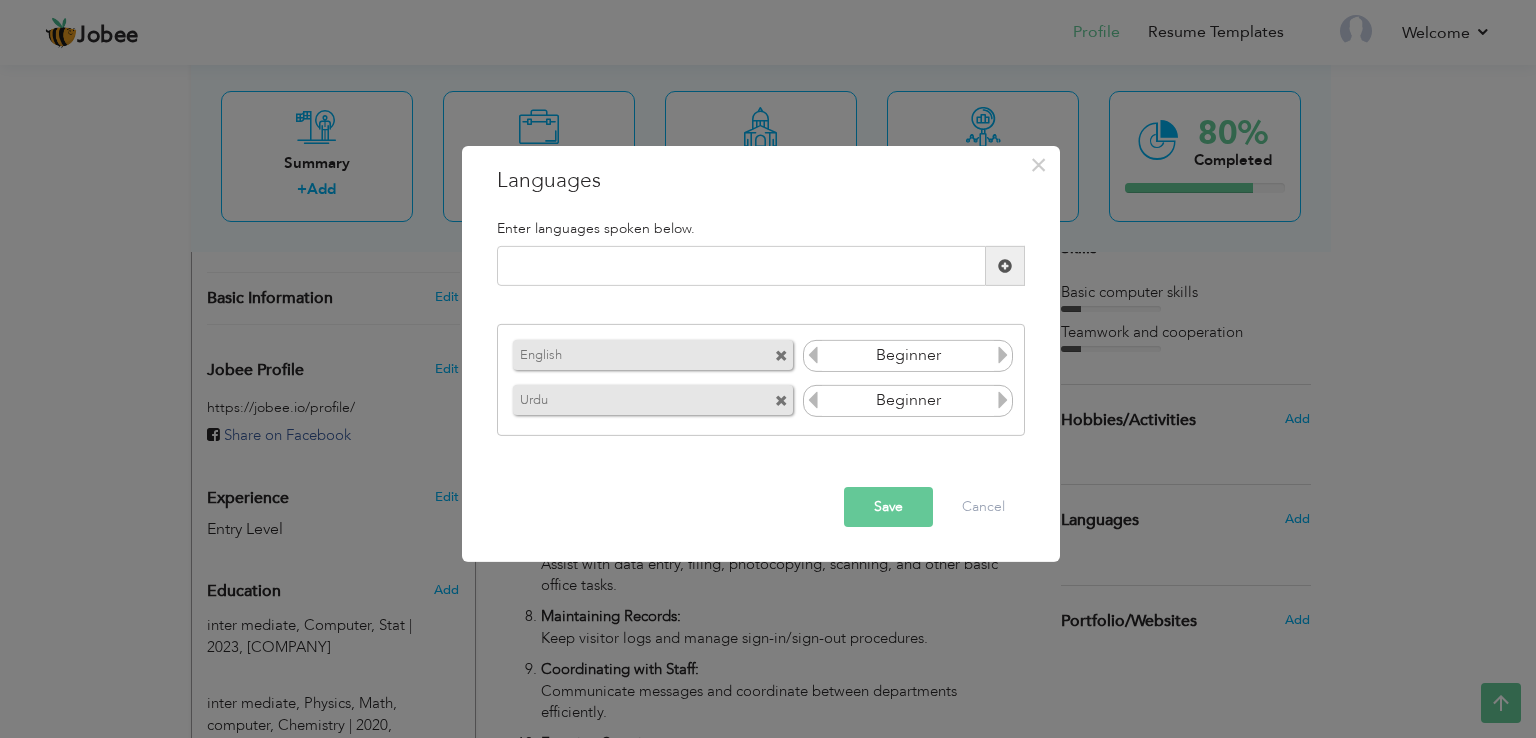 click on "Save" at bounding box center [888, 507] 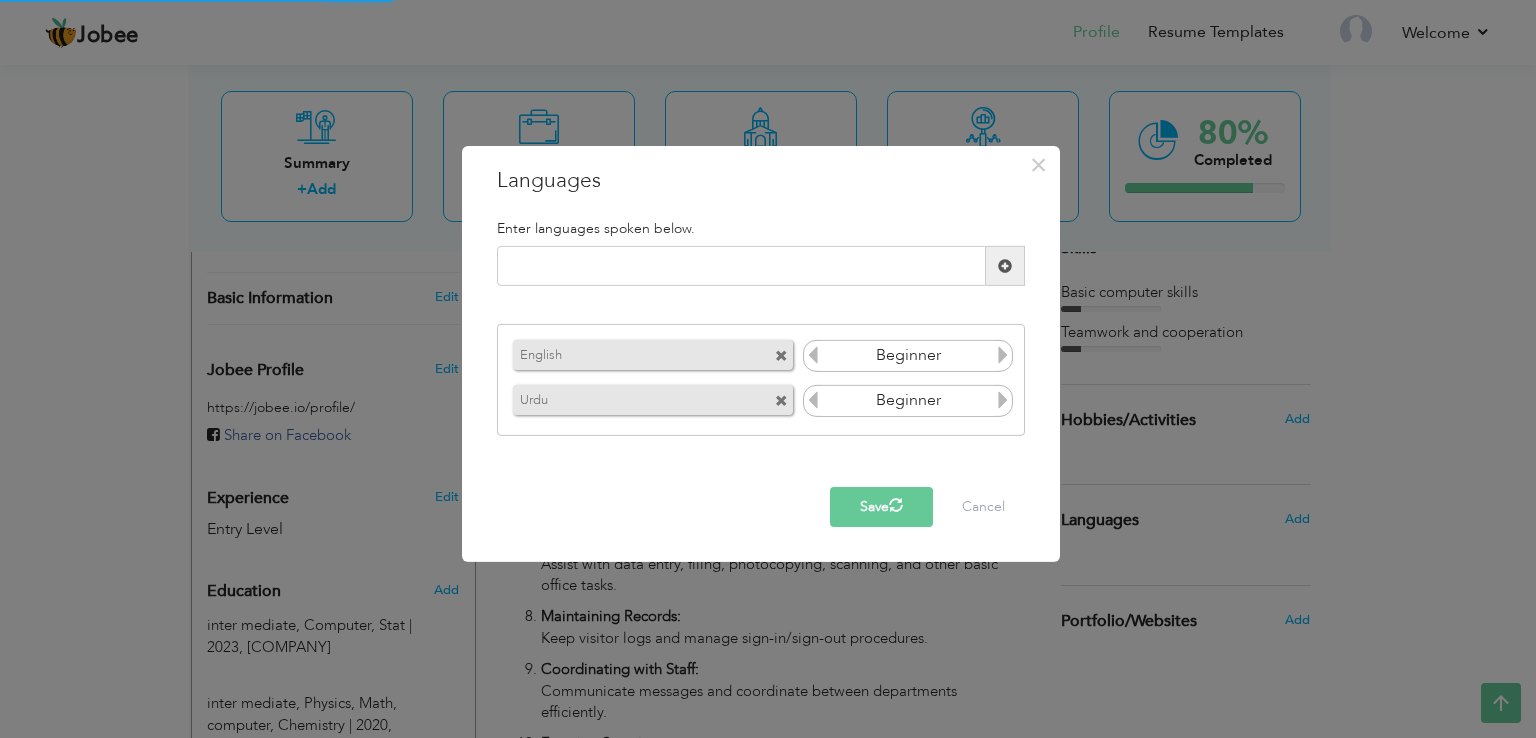 click on "Save" at bounding box center (881, 507) 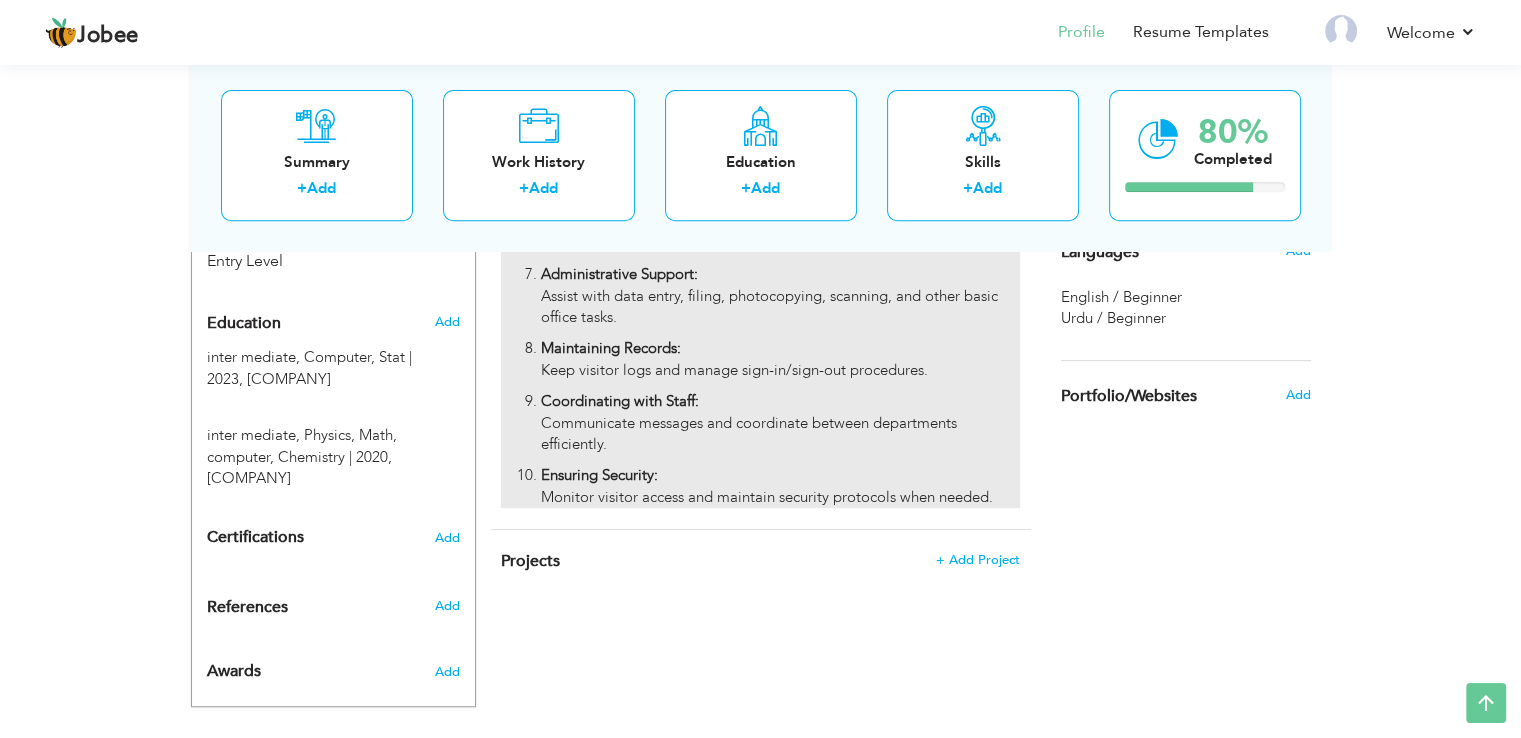 scroll, scrollTop: 821, scrollLeft: 0, axis: vertical 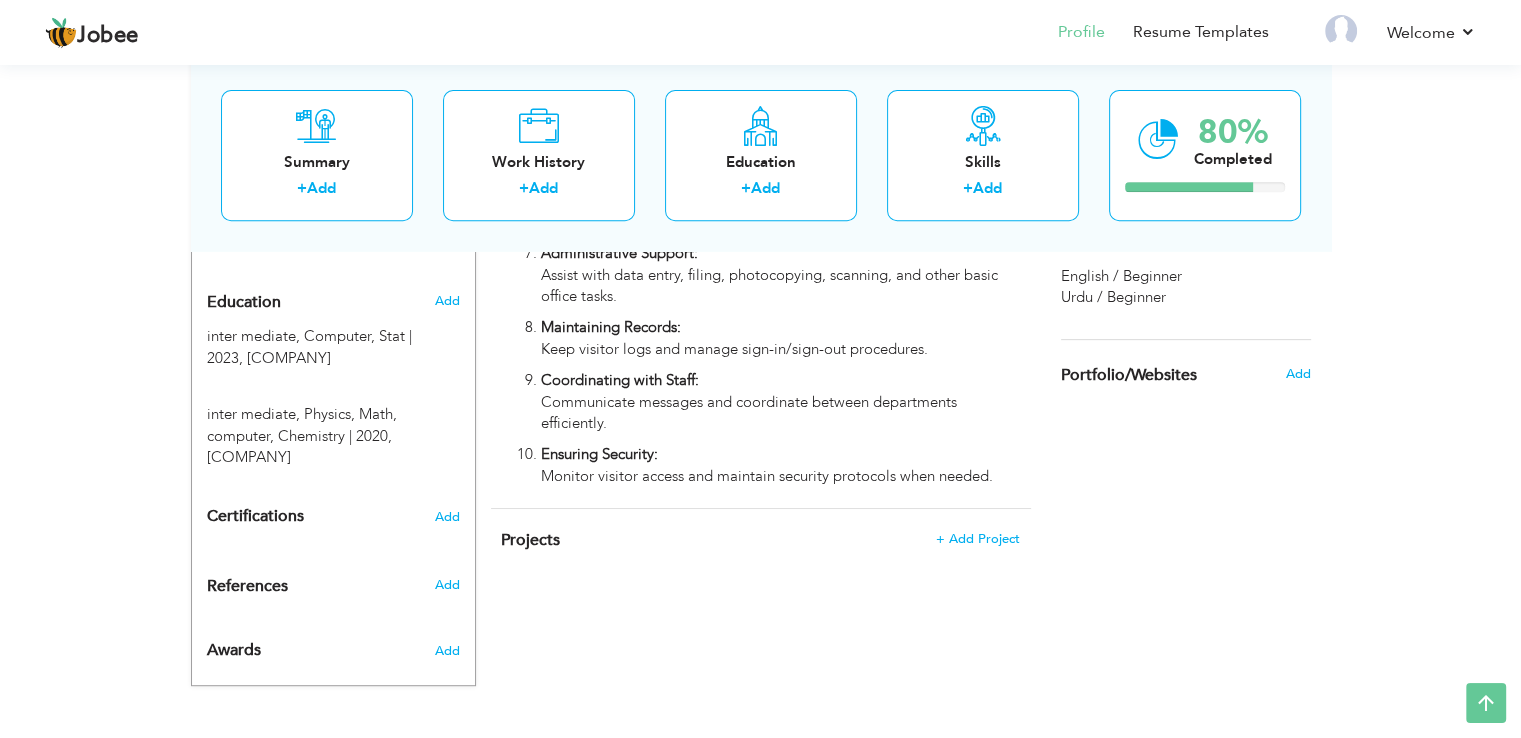 click on "CV Import
Profile Strength
0%
Select an Item from right menu
Work History
* Job Title Tools" at bounding box center (761, 120) 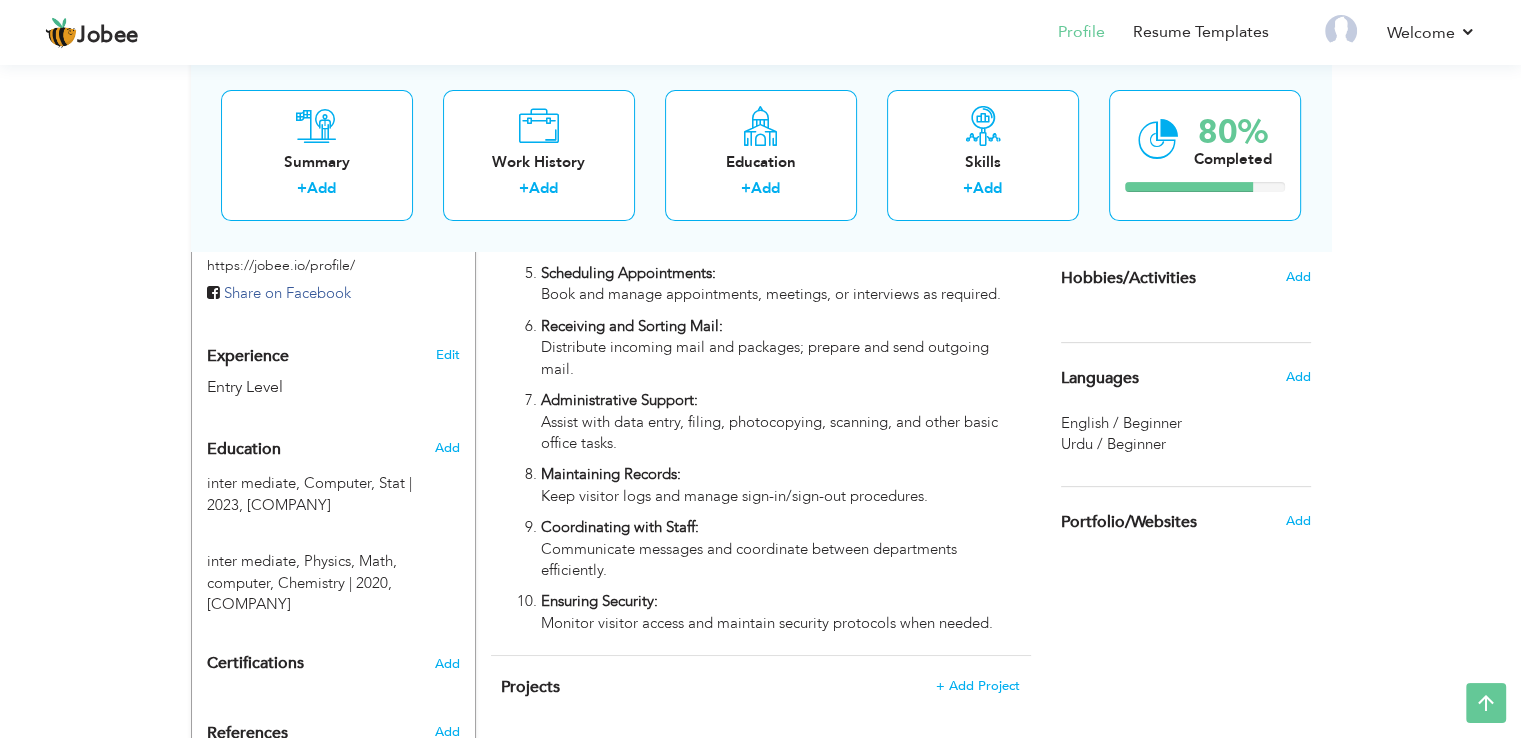 scroll, scrollTop: 675, scrollLeft: 0, axis: vertical 